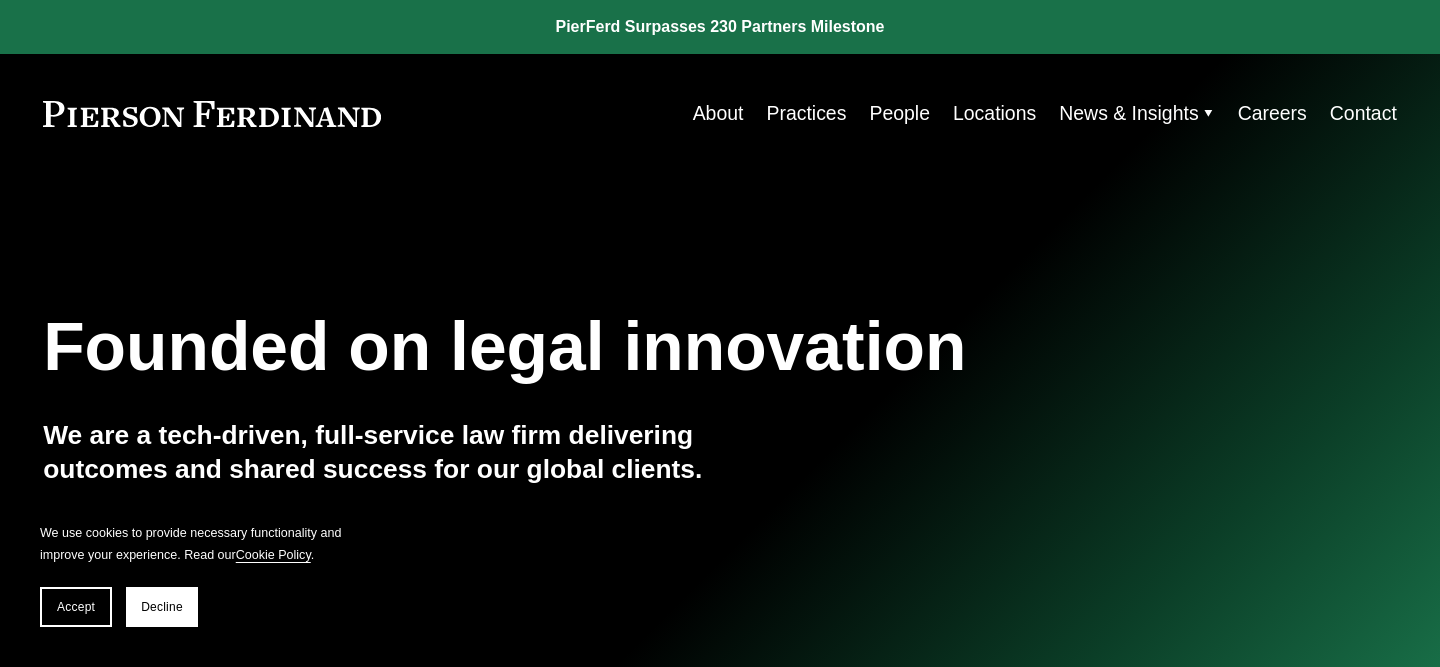 scroll, scrollTop: 0, scrollLeft: 0, axis: both 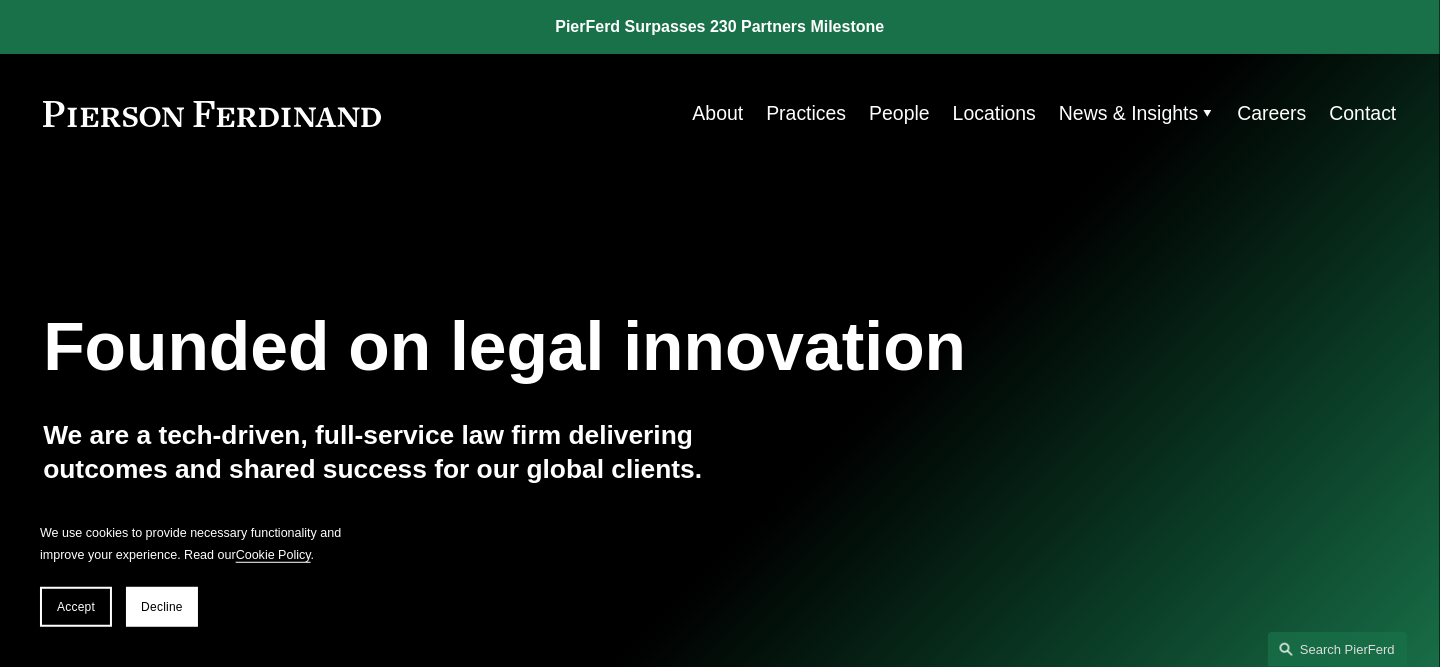 click on "People" at bounding box center (899, 113) 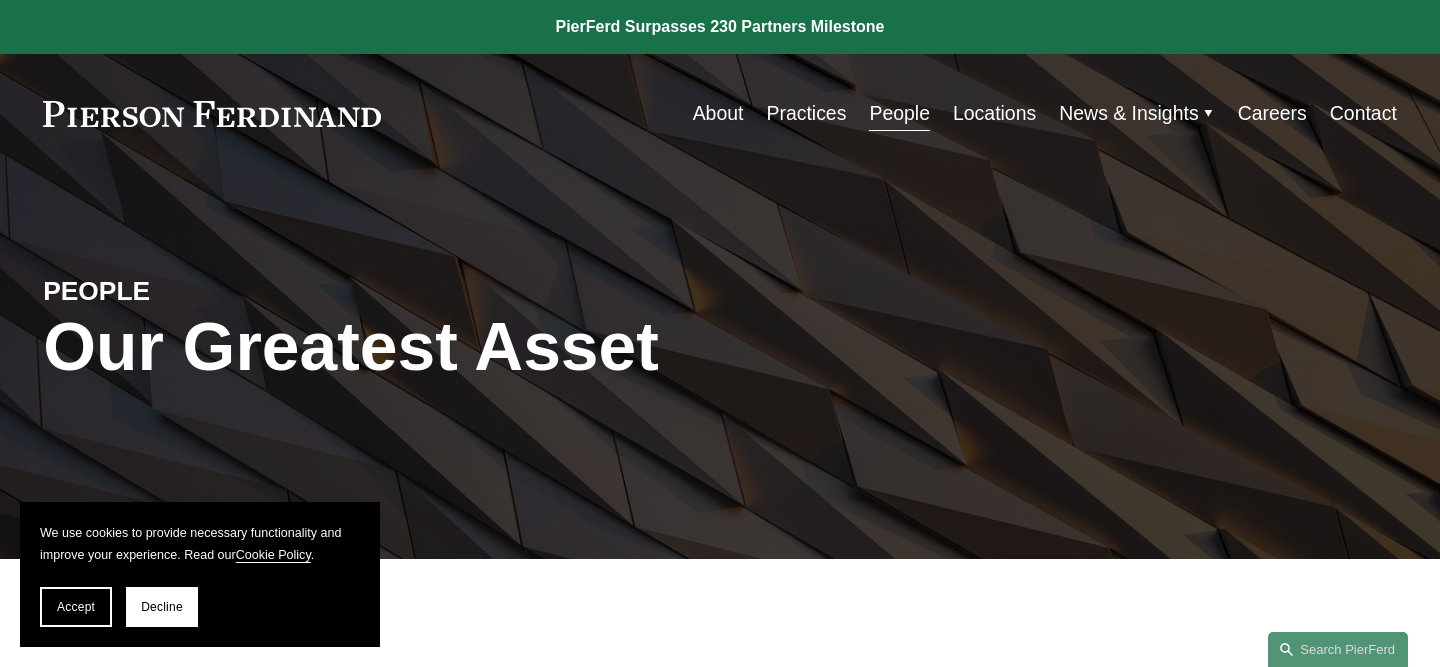 scroll, scrollTop: 0, scrollLeft: 0, axis: both 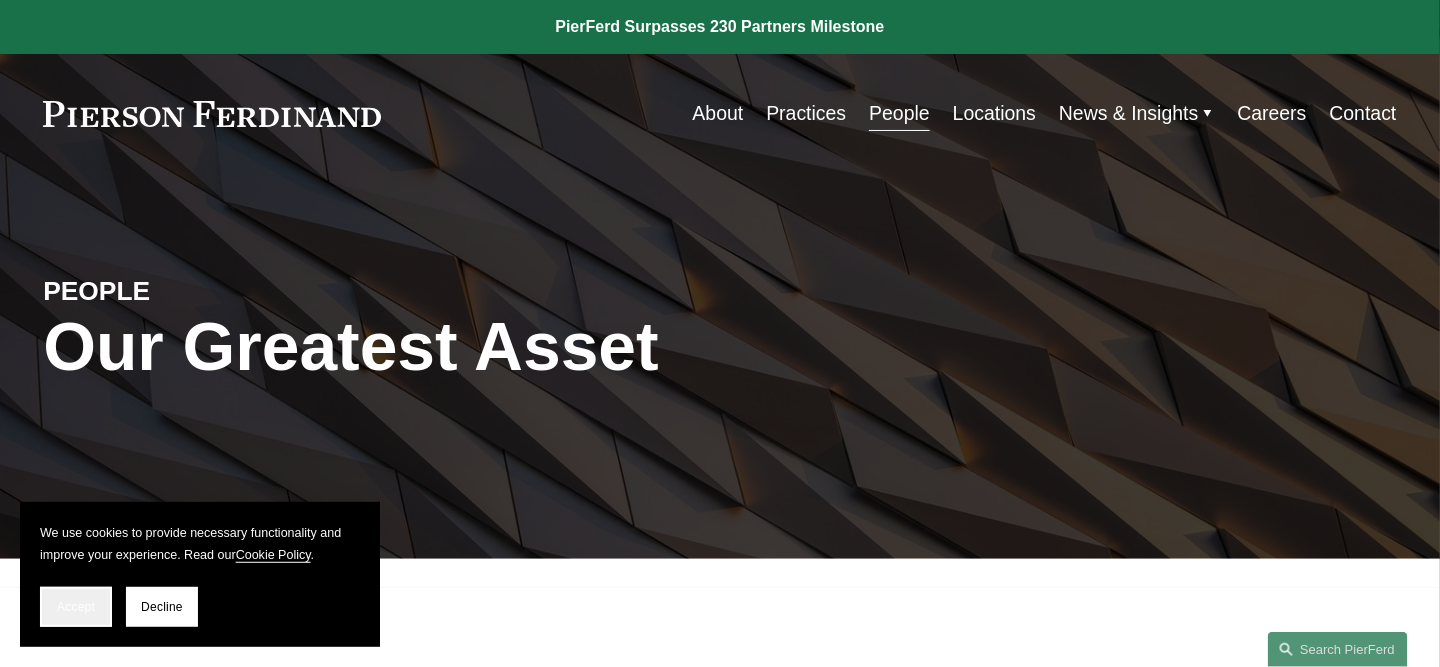 click on "Accept" at bounding box center (76, 607) 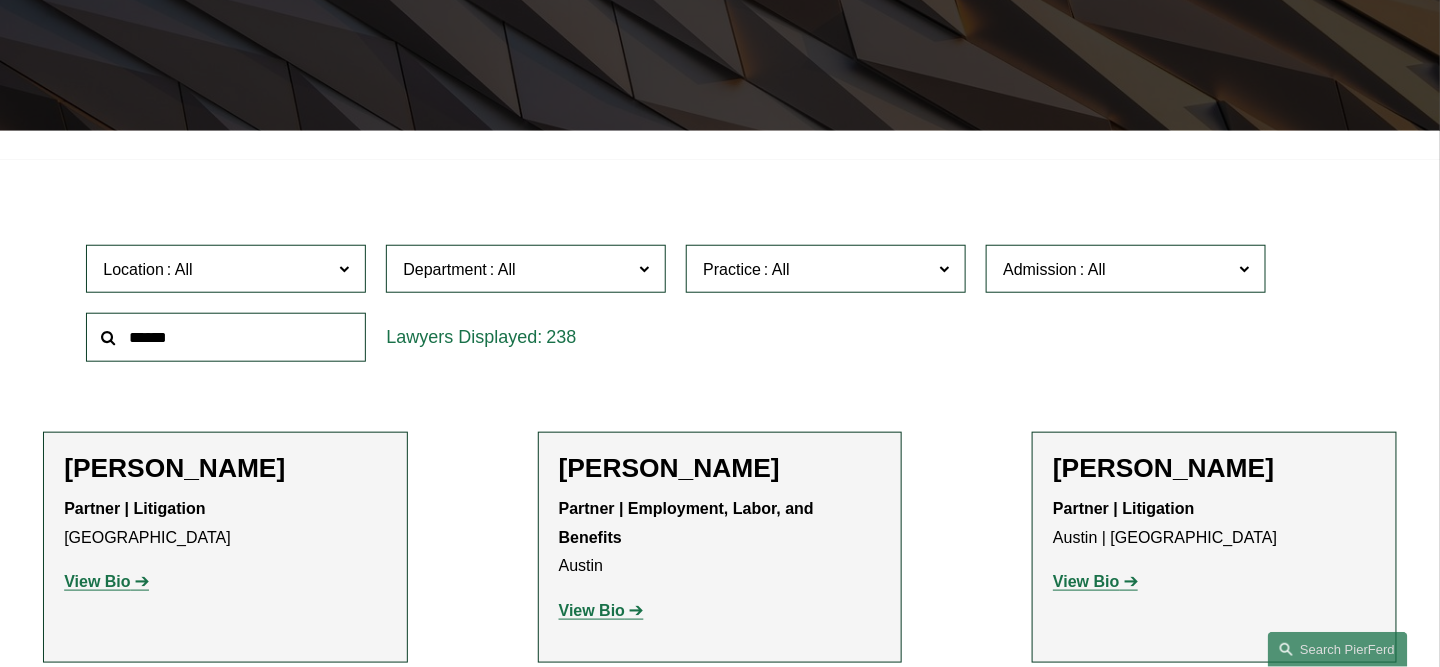 scroll, scrollTop: 400, scrollLeft: 0, axis: vertical 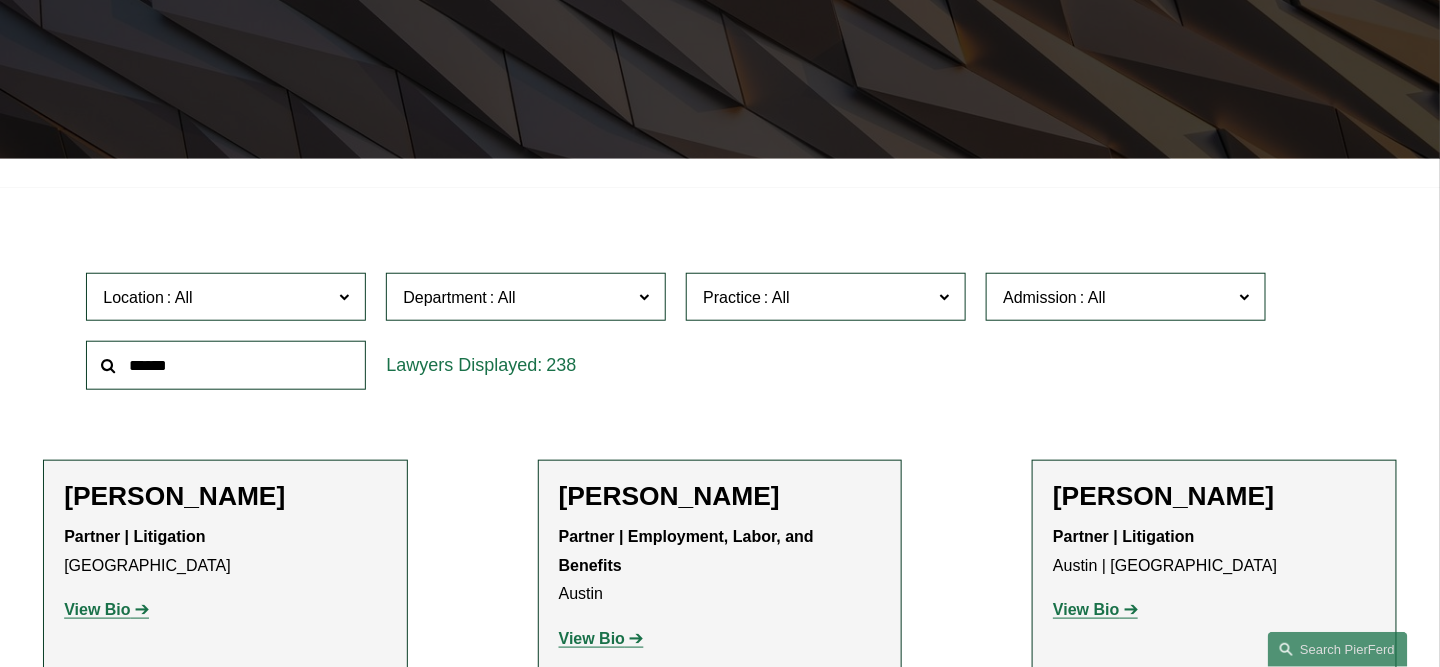 click 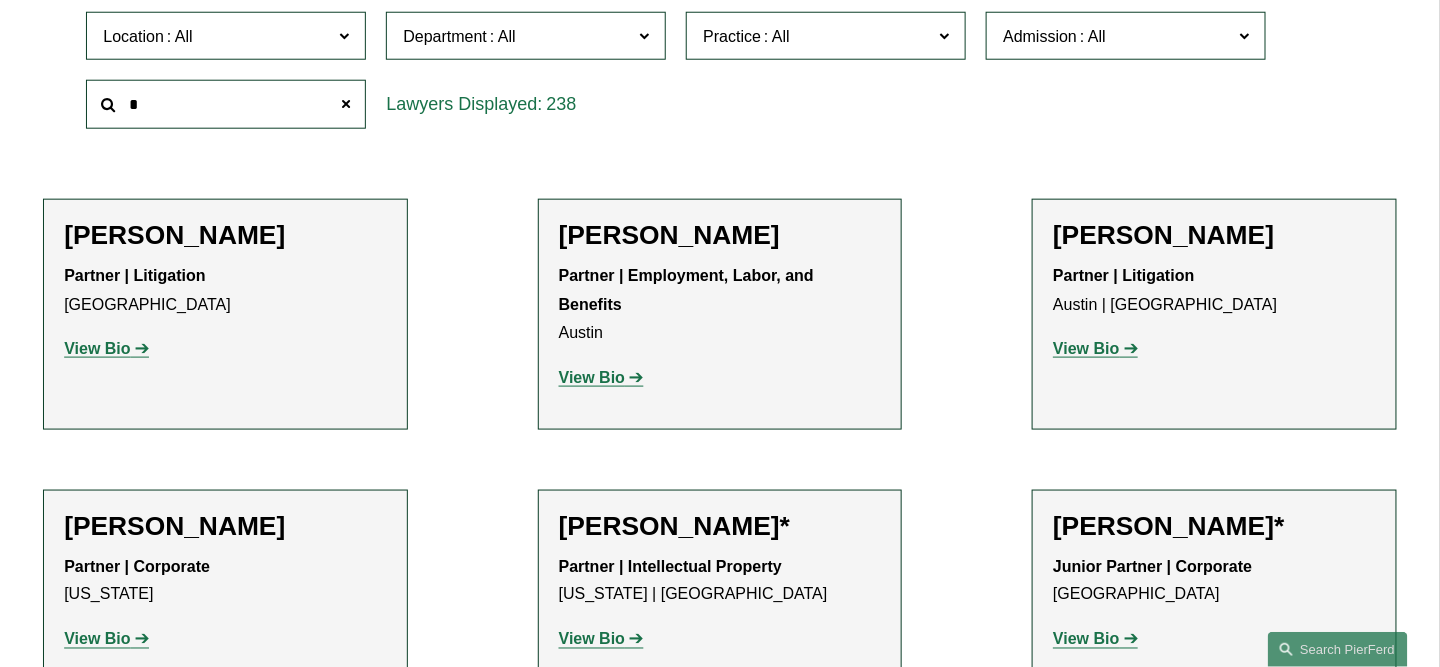 scroll, scrollTop: 700, scrollLeft: 0, axis: vertical 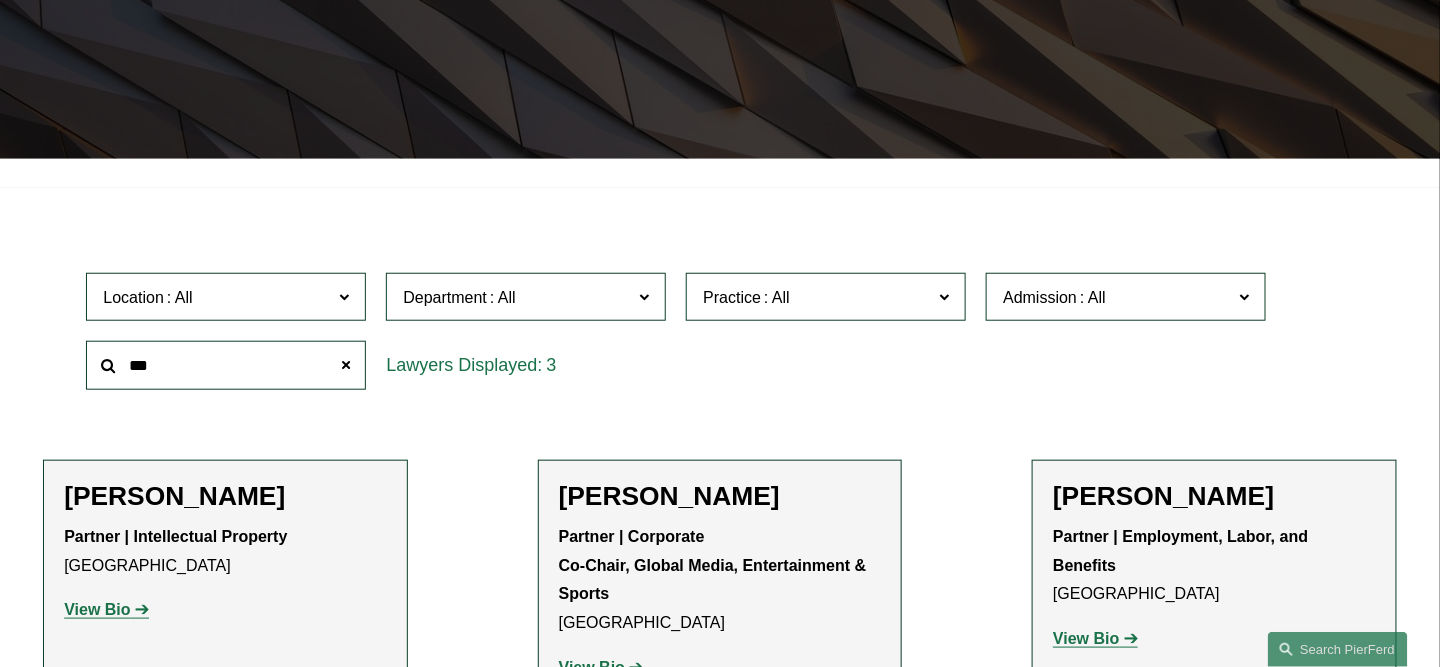 type on "***" 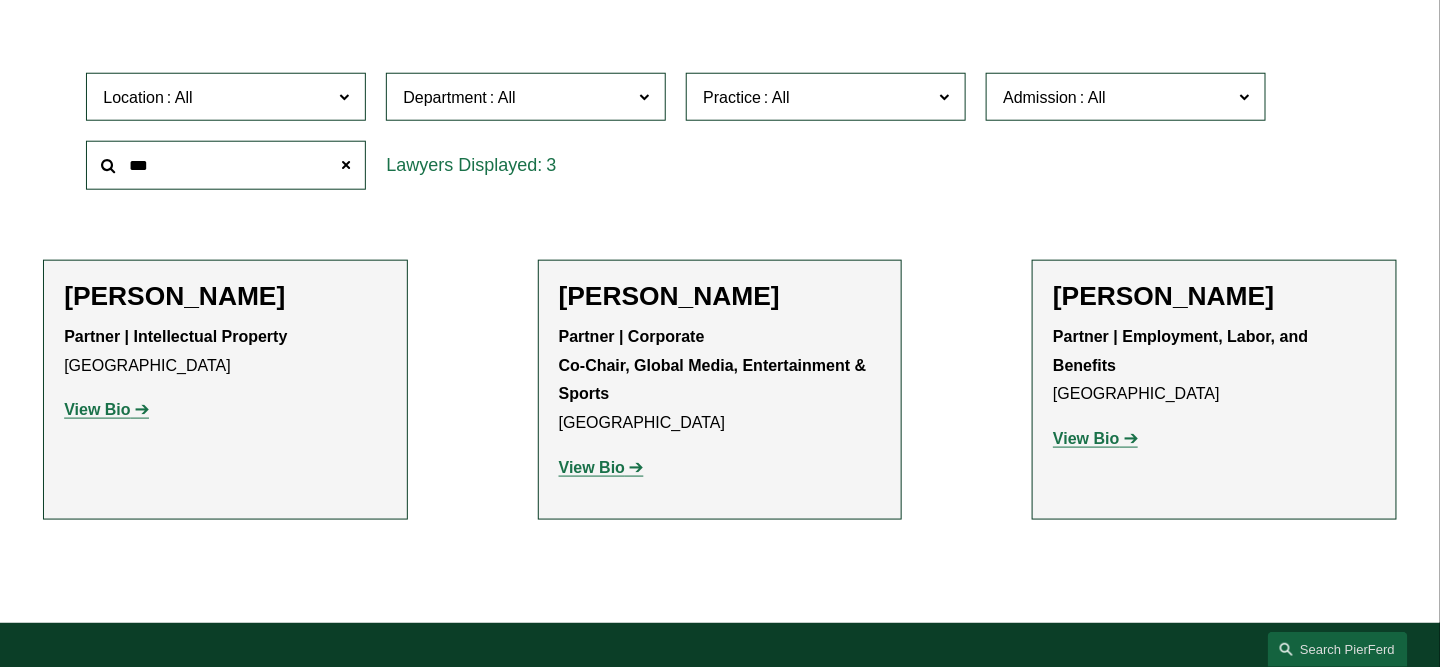 click on "View Bio" 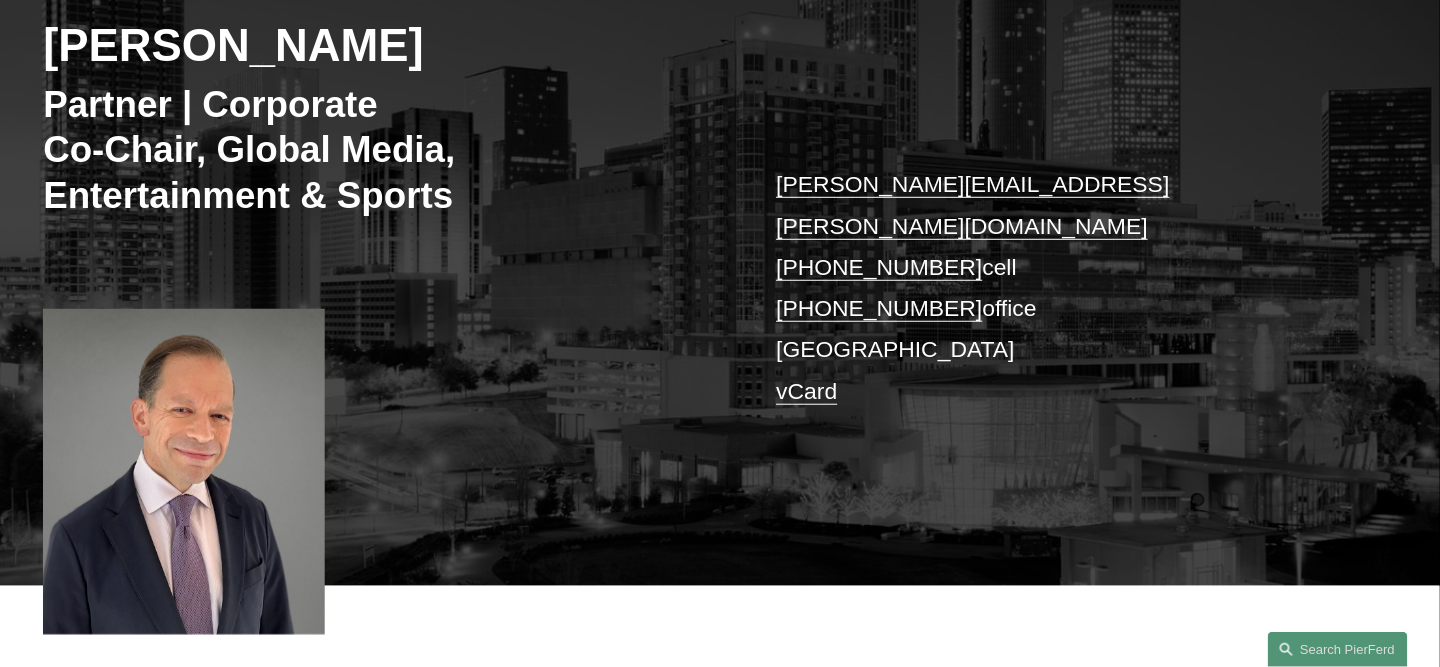 scroll, scrollTop: 300, scrollLeft: 0, axis: vertical 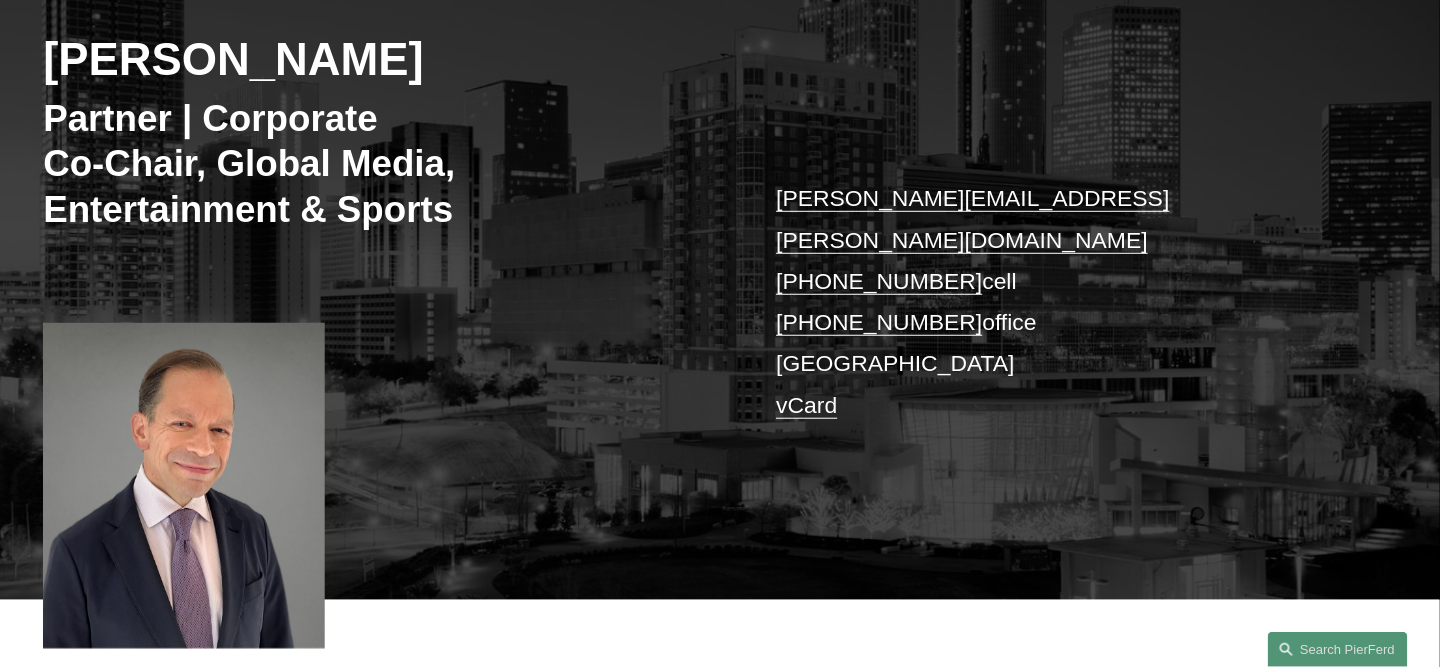 click on "steven.sidman@pierferd.com" at bounding box center (972, 218) 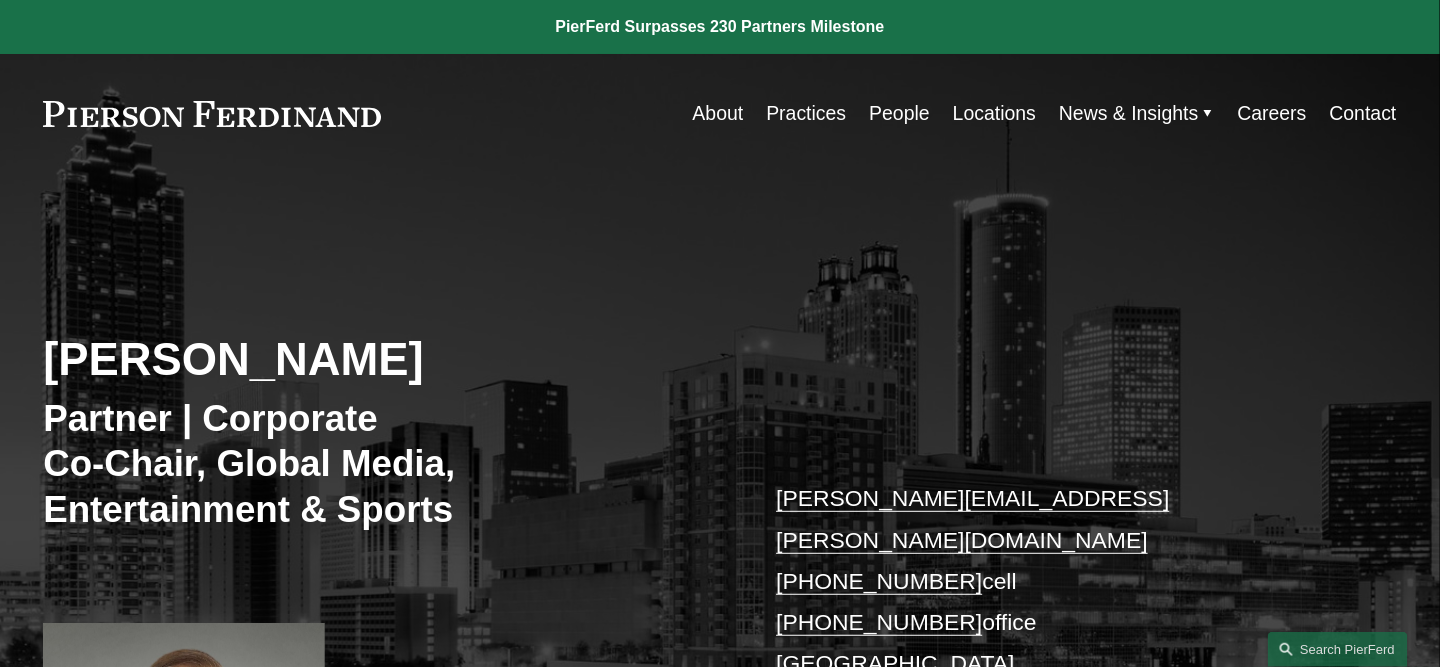 click on "Locations" at bounding box center (994, 113) 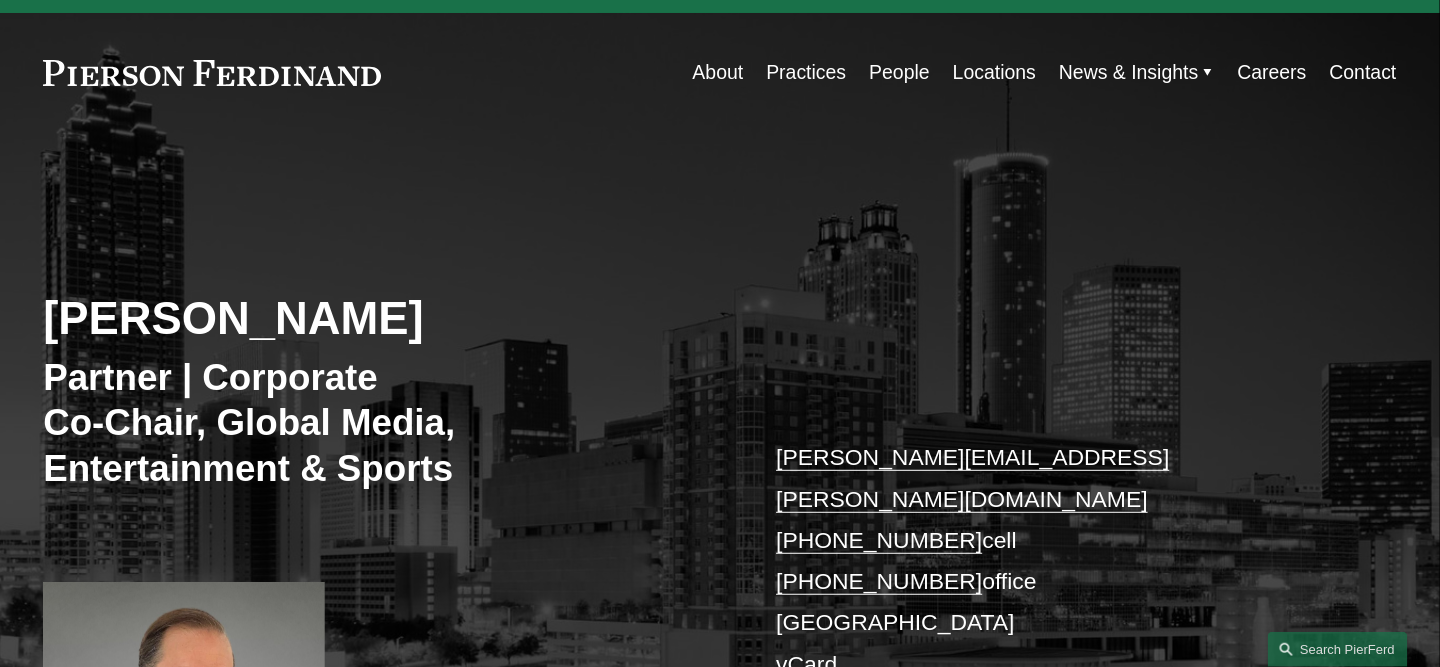 scroll, scrollTop: 0, scrollLeft: 0, axis: both 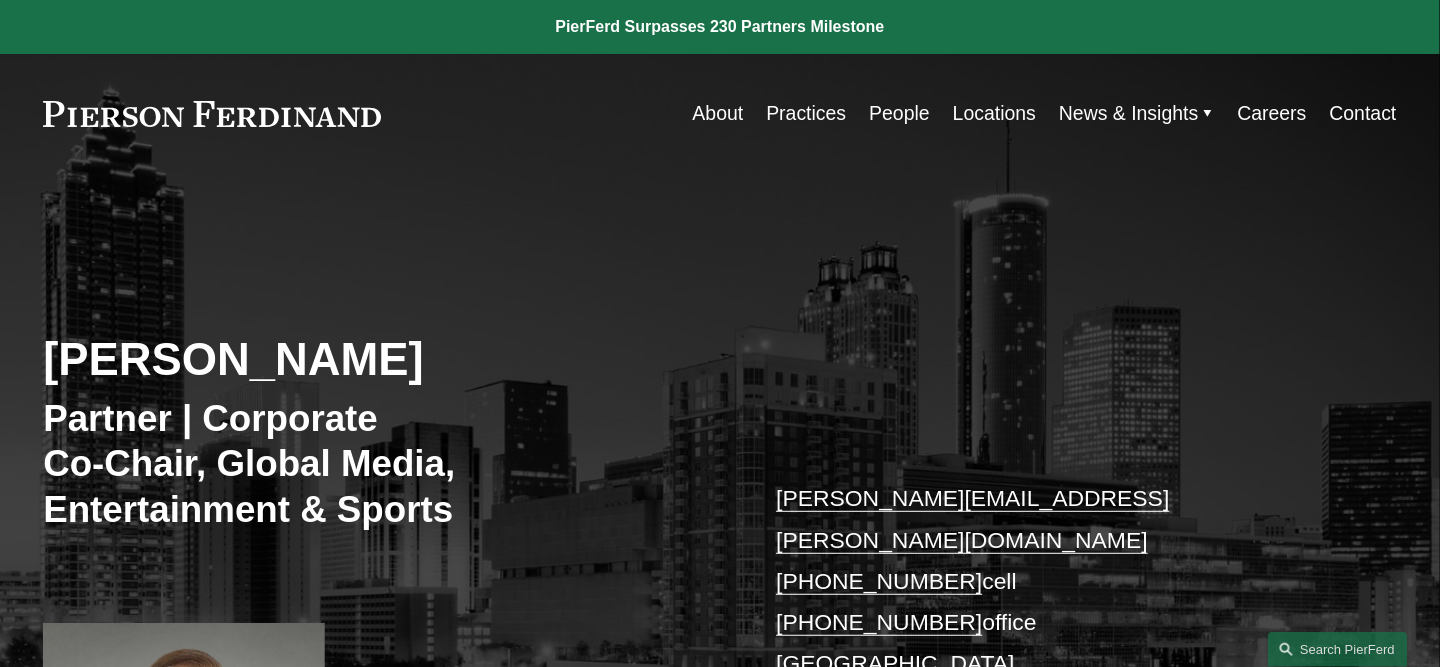 click on "Practices" at bounding box center (806, 113) 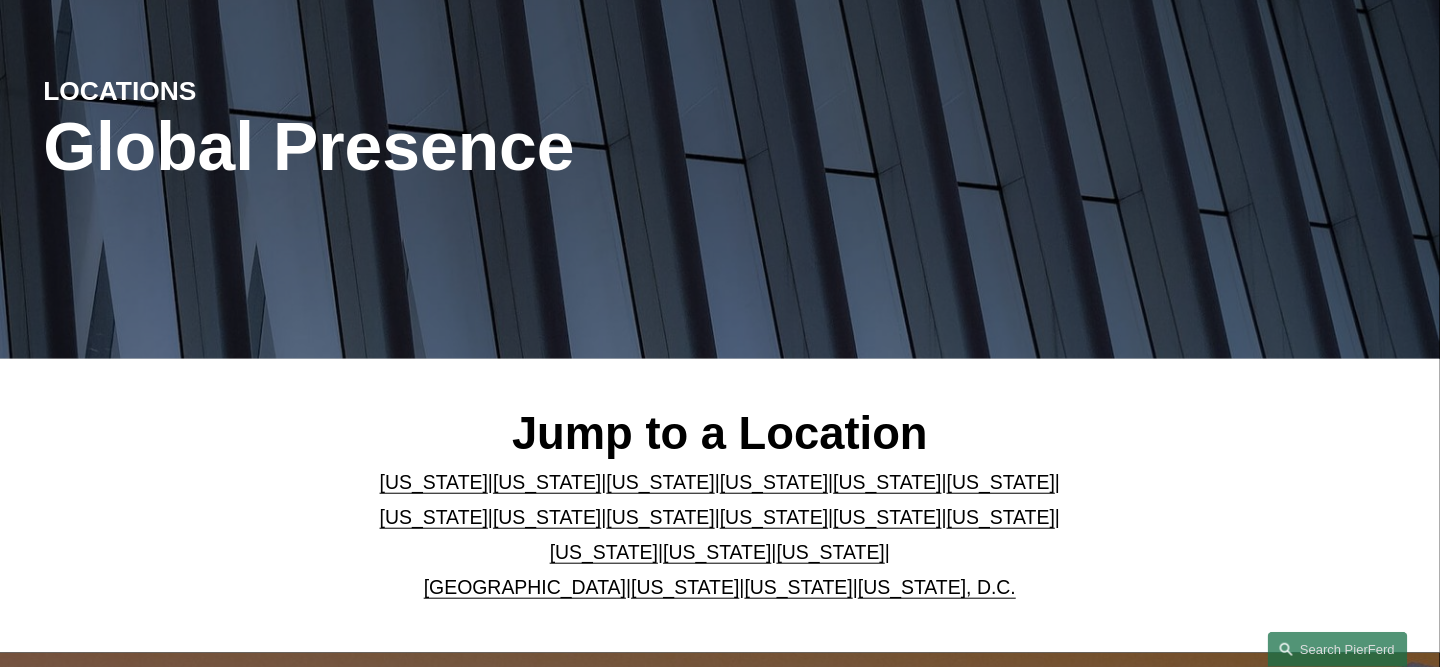 scroll, scrollTop: 300, scrollLeft: 0, axis: vertical 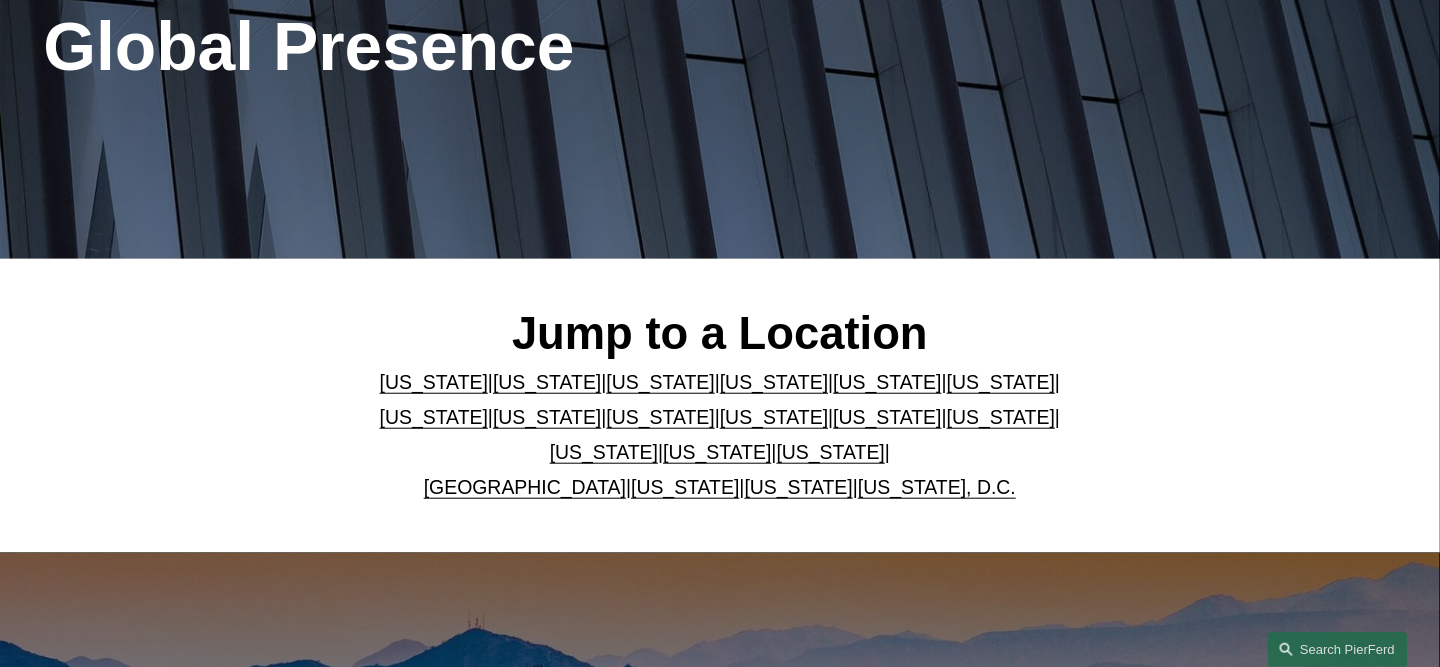 click on "[US_STATE]" at bounding box center [547, 382] 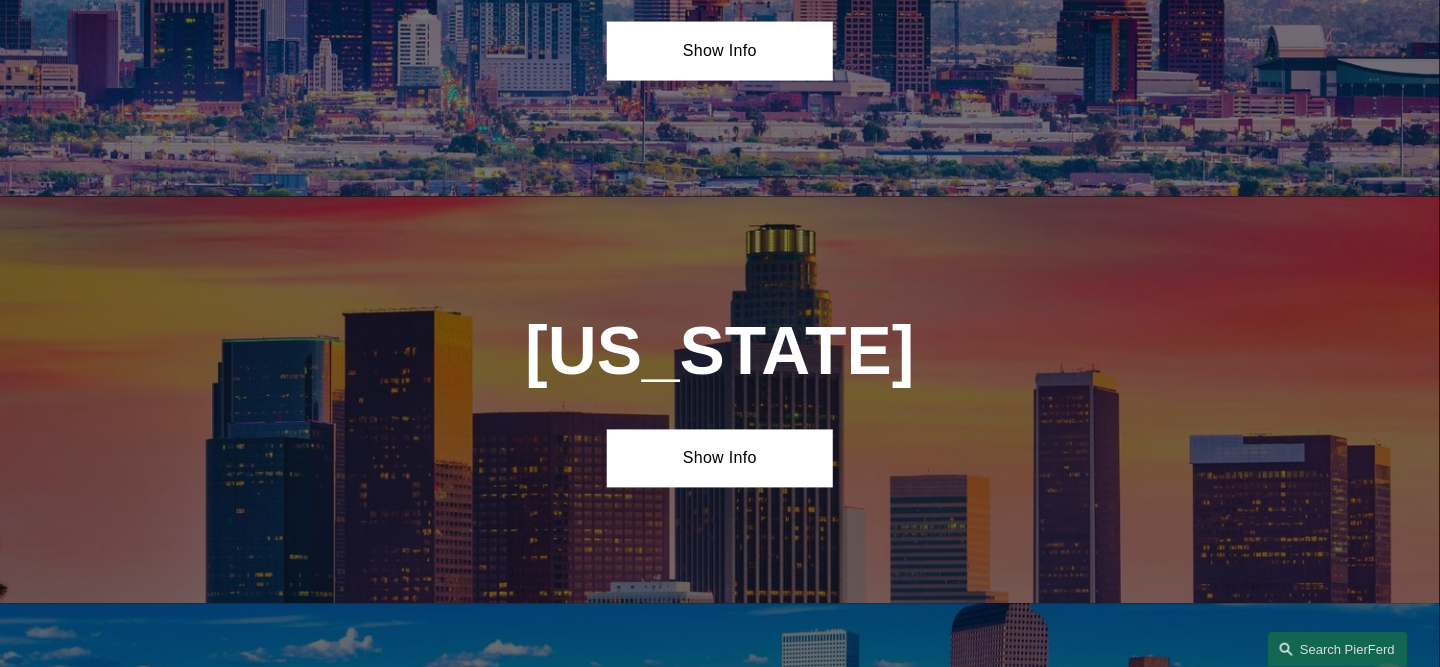 scroll, scrollTop: 1270, scrollLeft: 0, axis: vertical 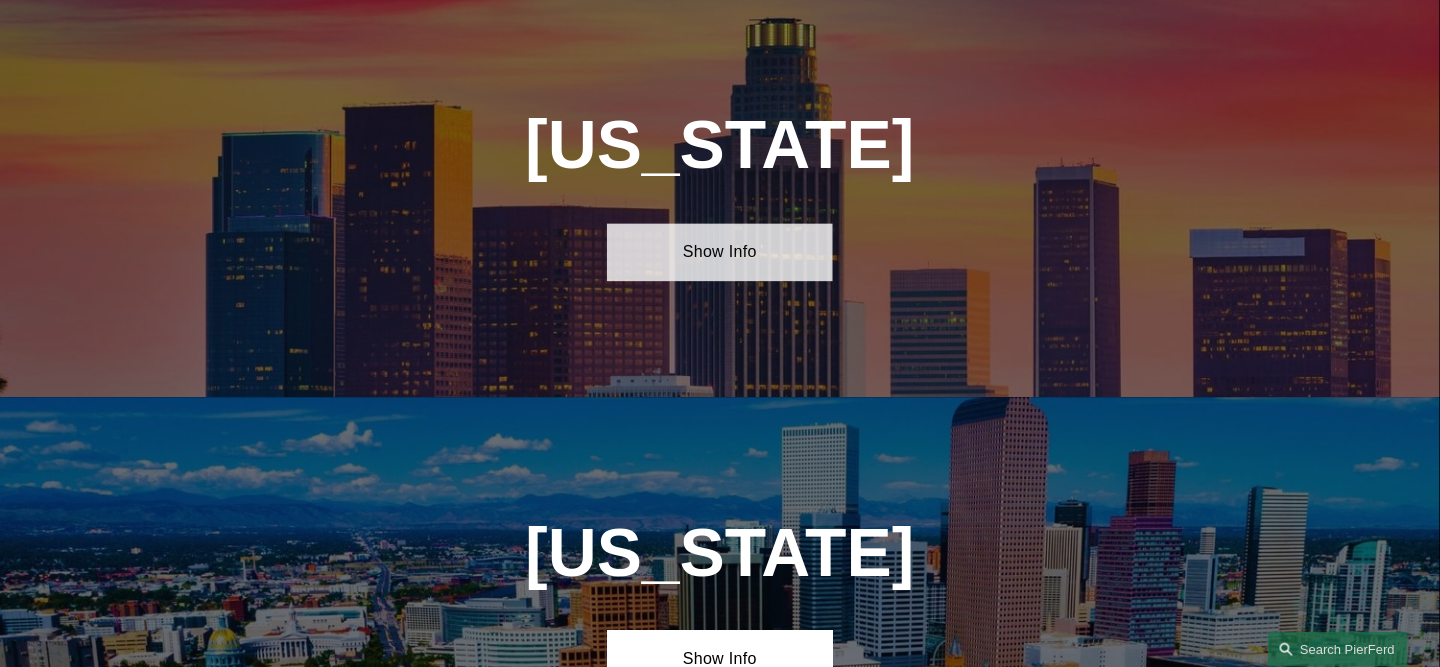 click on "Show Info" at bounding box center [720, 252] 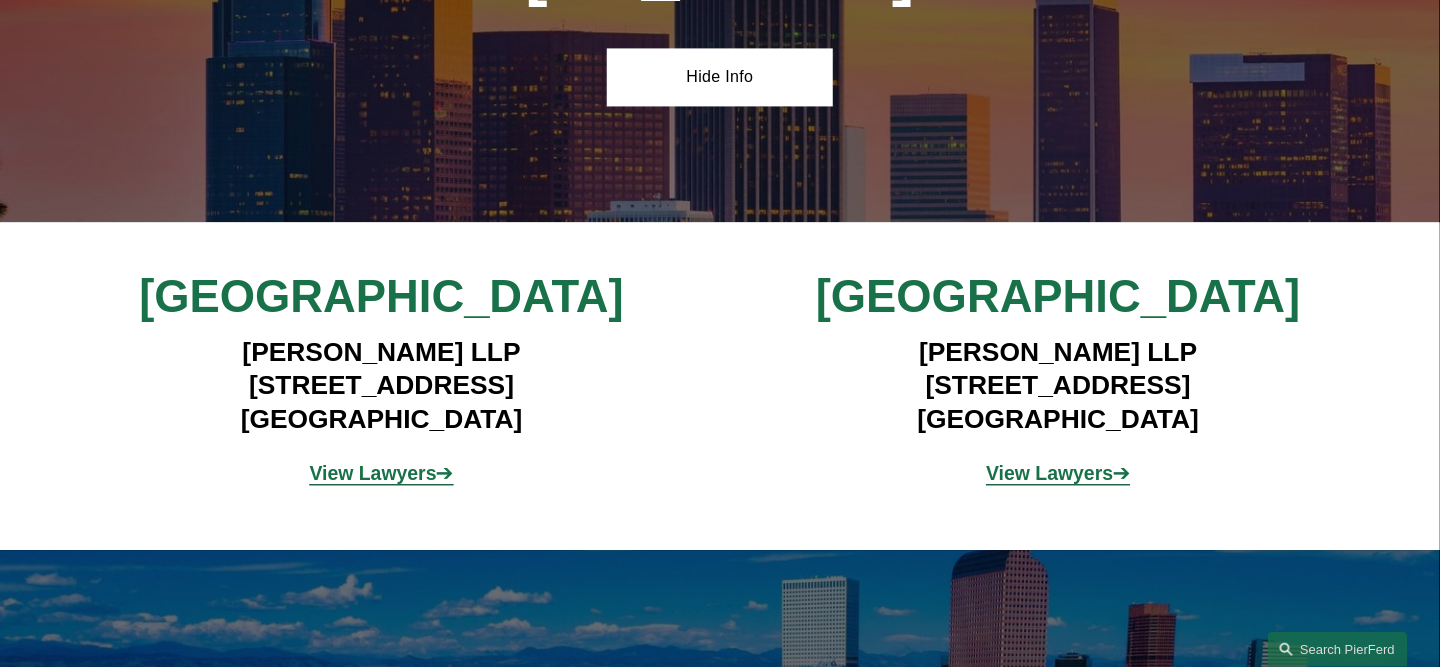 scroll, scrollTop: 1470, scrollLeft: 0, axis: vertical 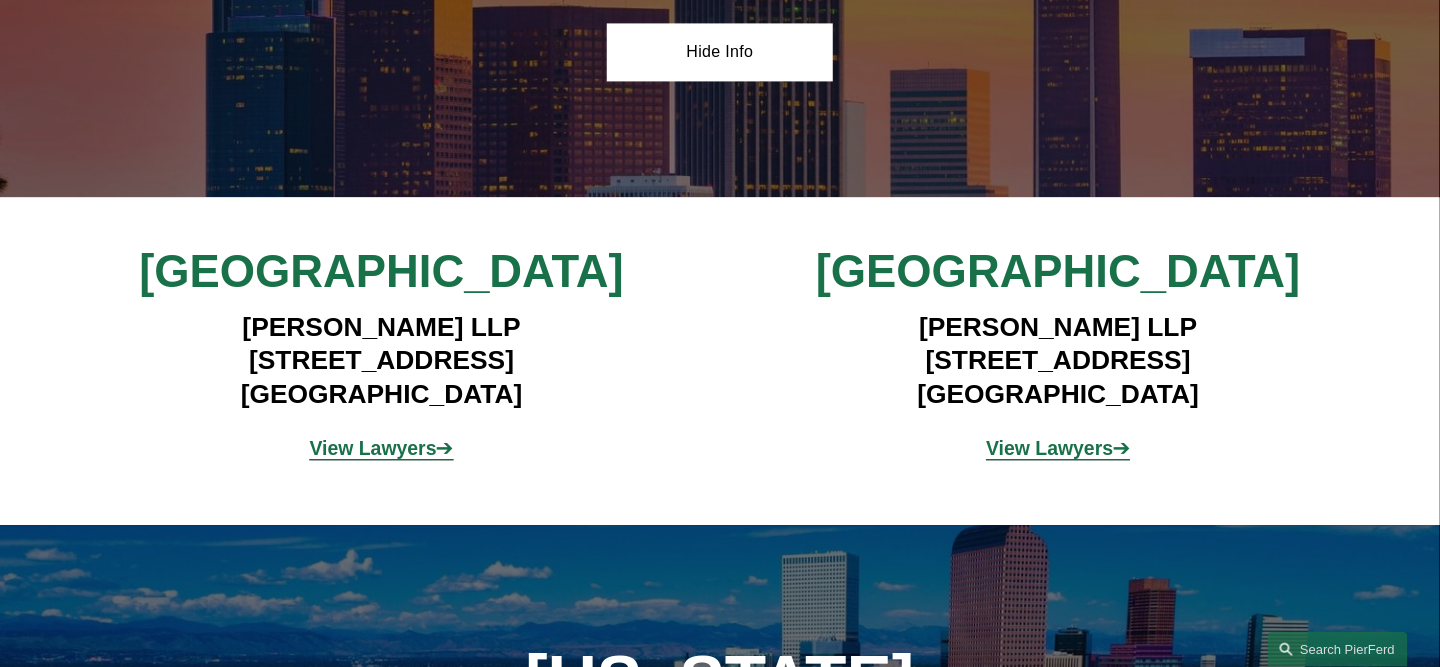 click on "View Lawyers" at bounding box center [373, 448] 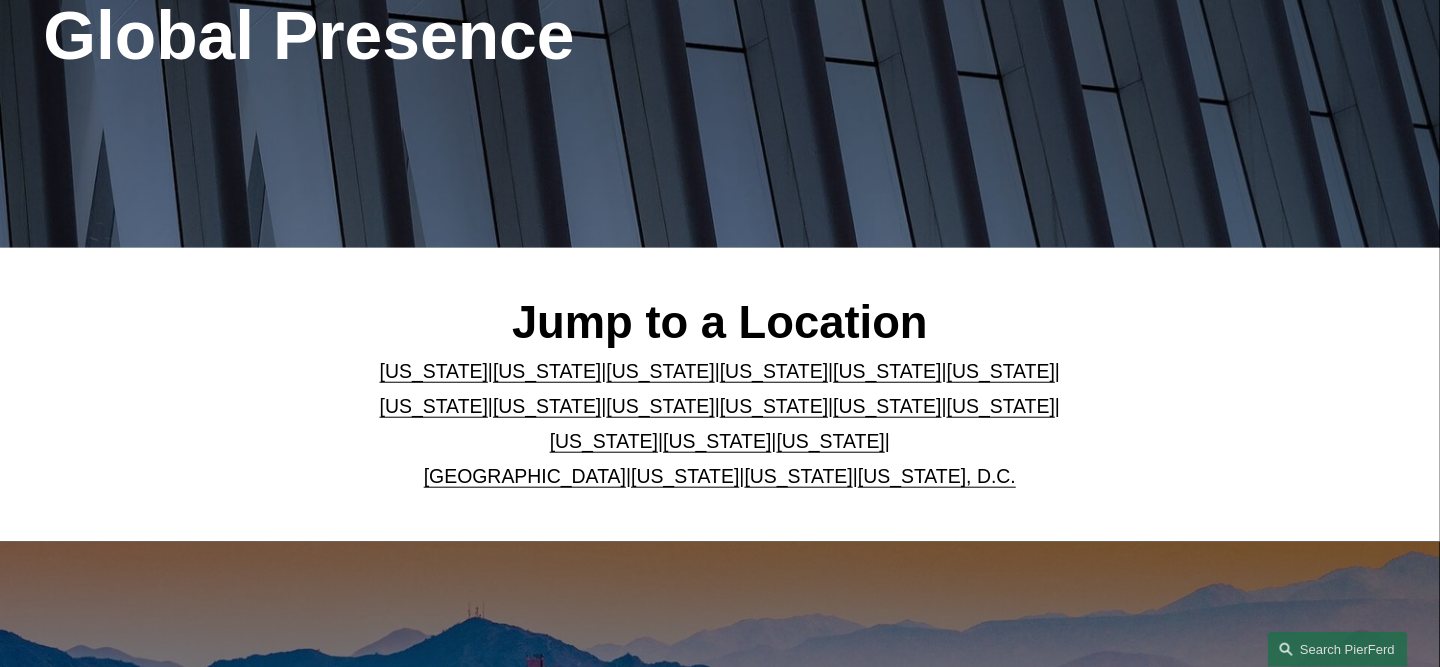 scroll, scrollTop: 300, scrollLeft: 0, axis: vertical 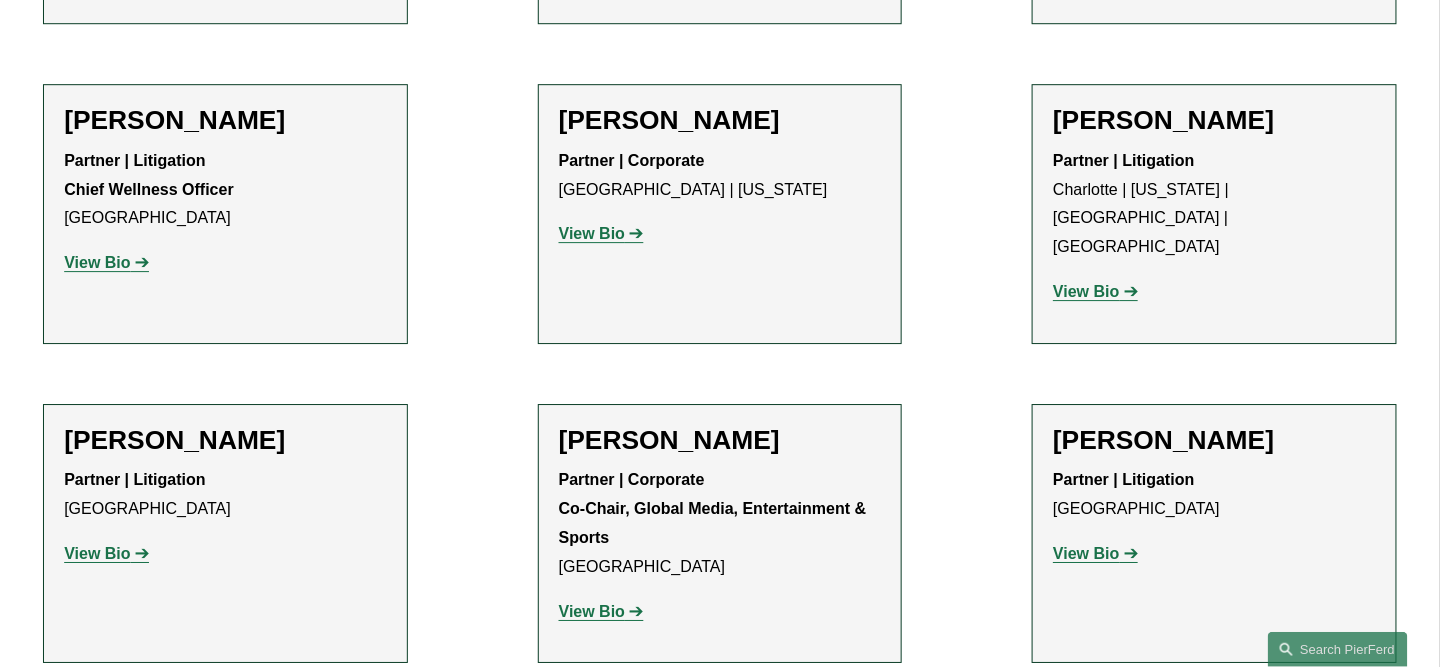 click on "View Bio" 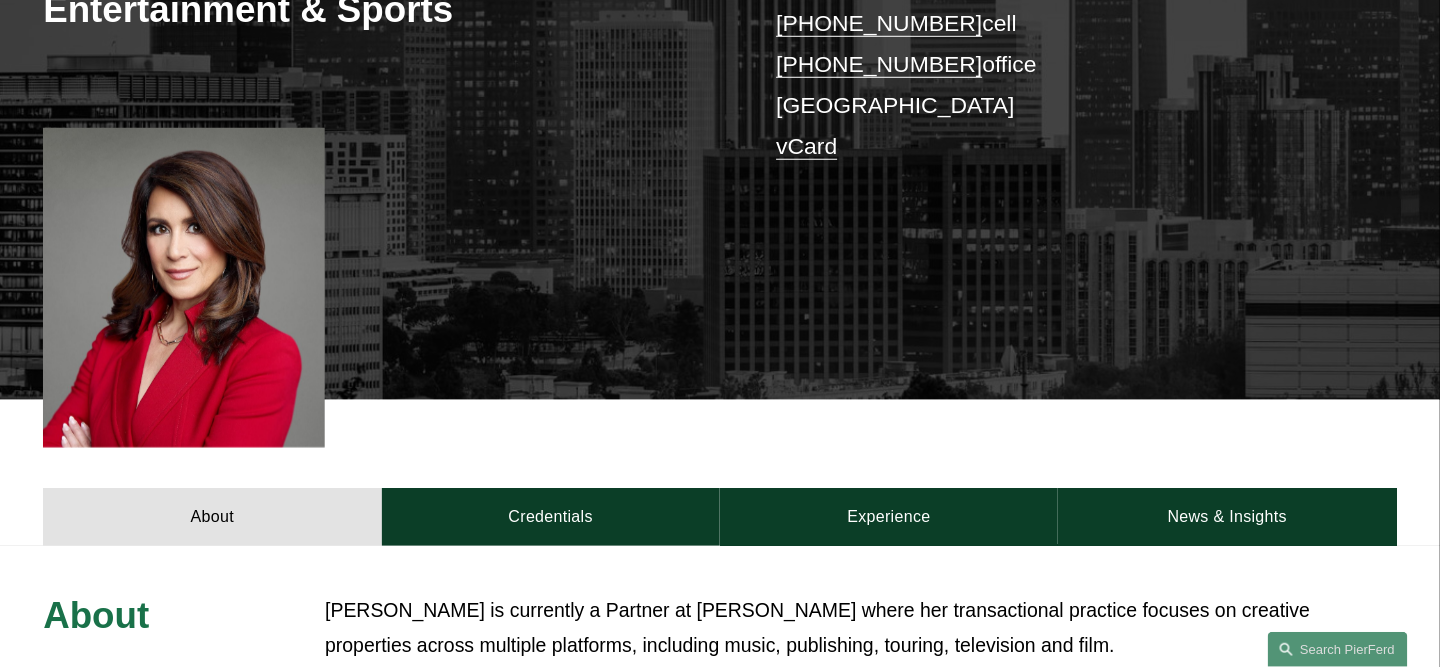 scroll, scrollTop: 600, scrollLeft: 0, axis: vertical 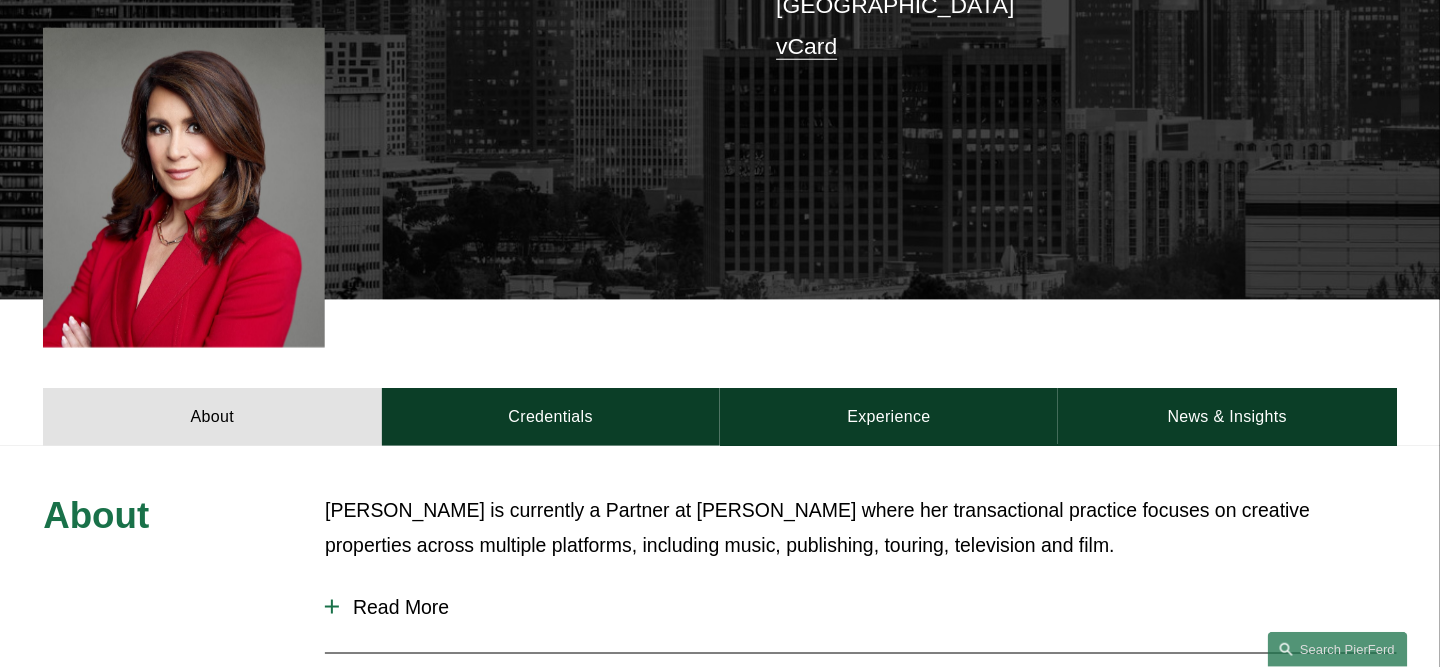 click at bounding box center [332, 607] 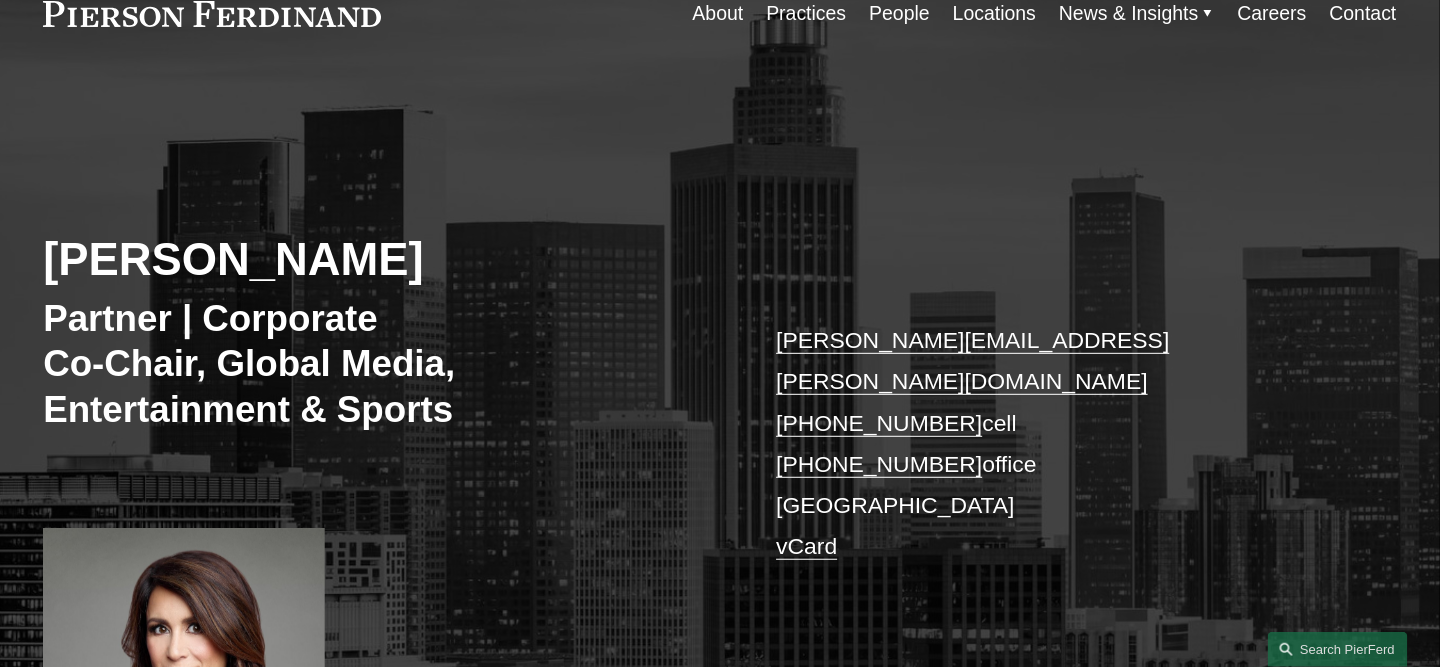 scroll, scrollTop: 0, scrollLeft: 0, axis: both 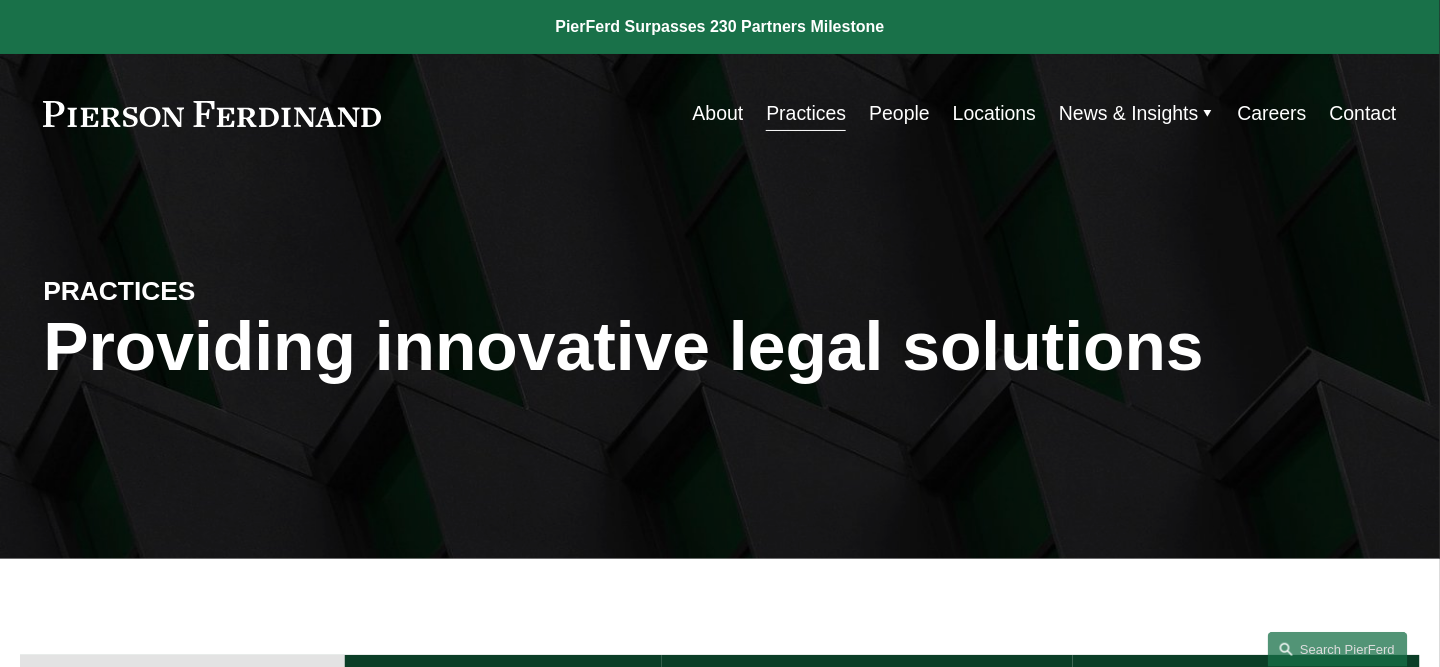 click on "Practices" at bounding box center (806, 113) 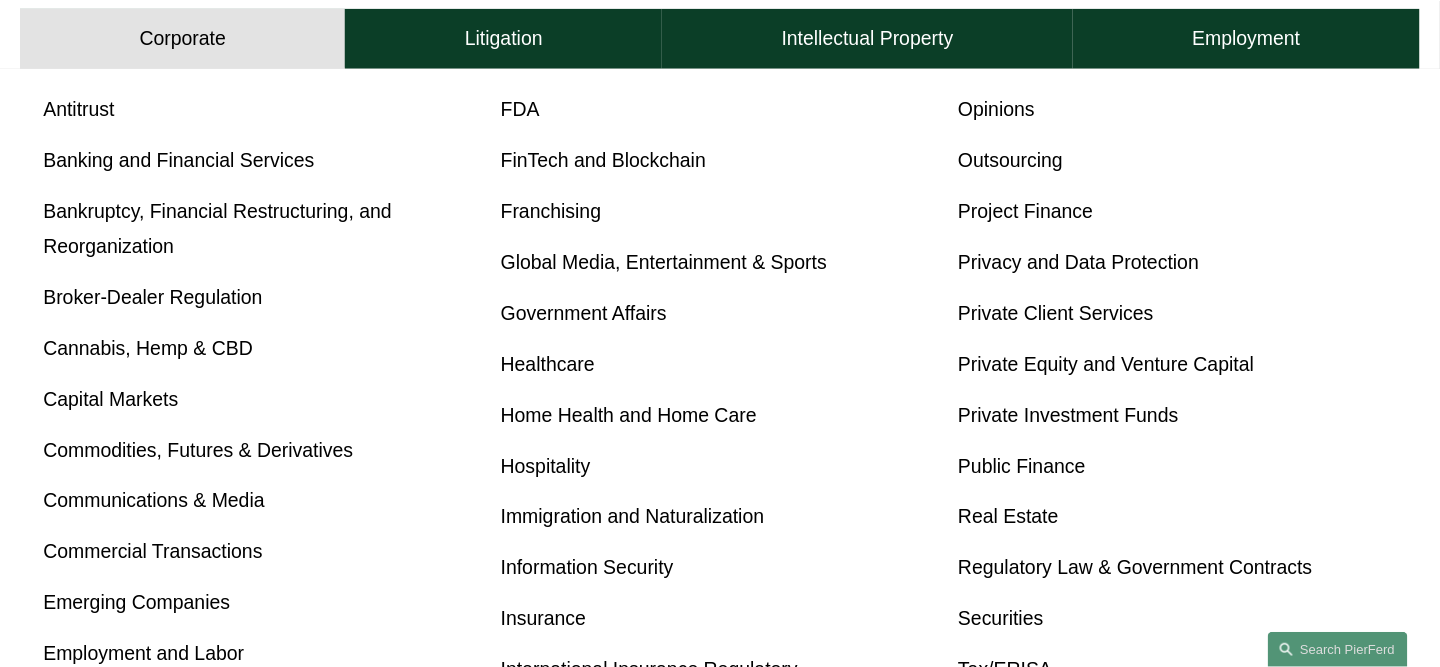 scroll, scrollTop: 800, scrollLeft: 0, axis: vertical 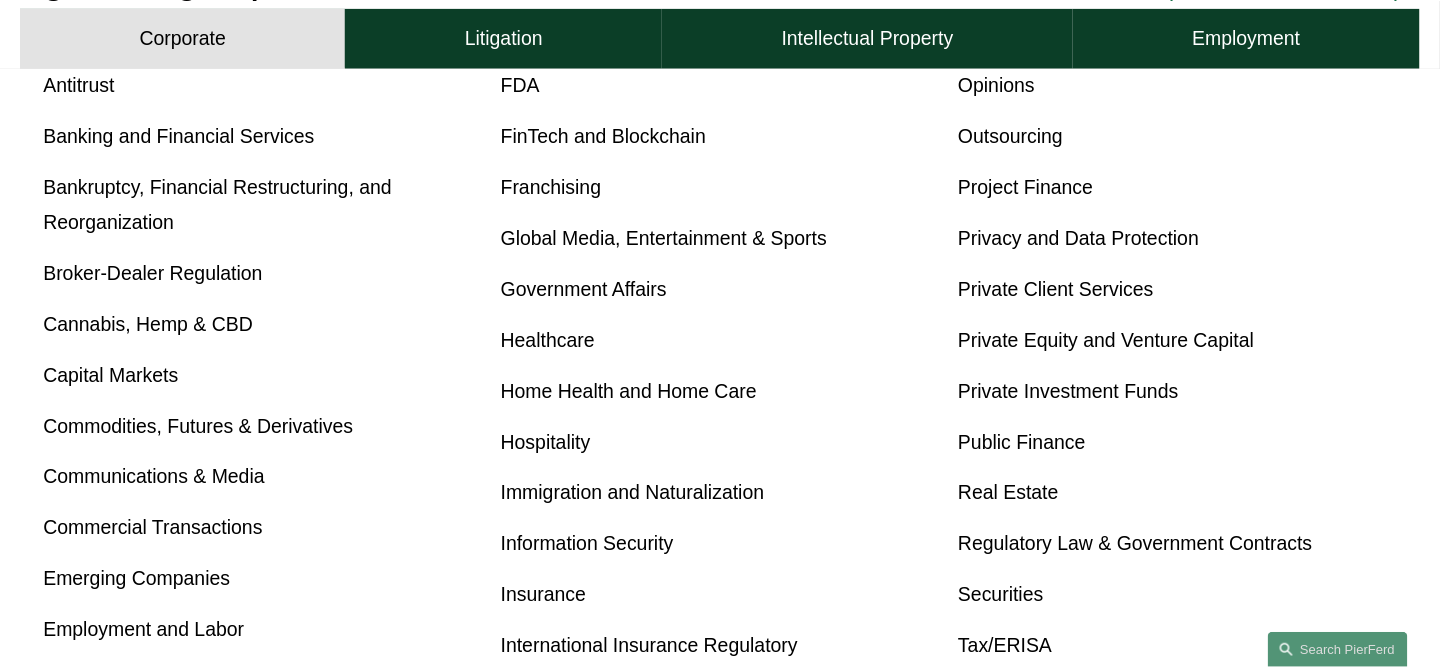 click on "Global Media, Entertainment & Sports" at bounding box center [664, 238] 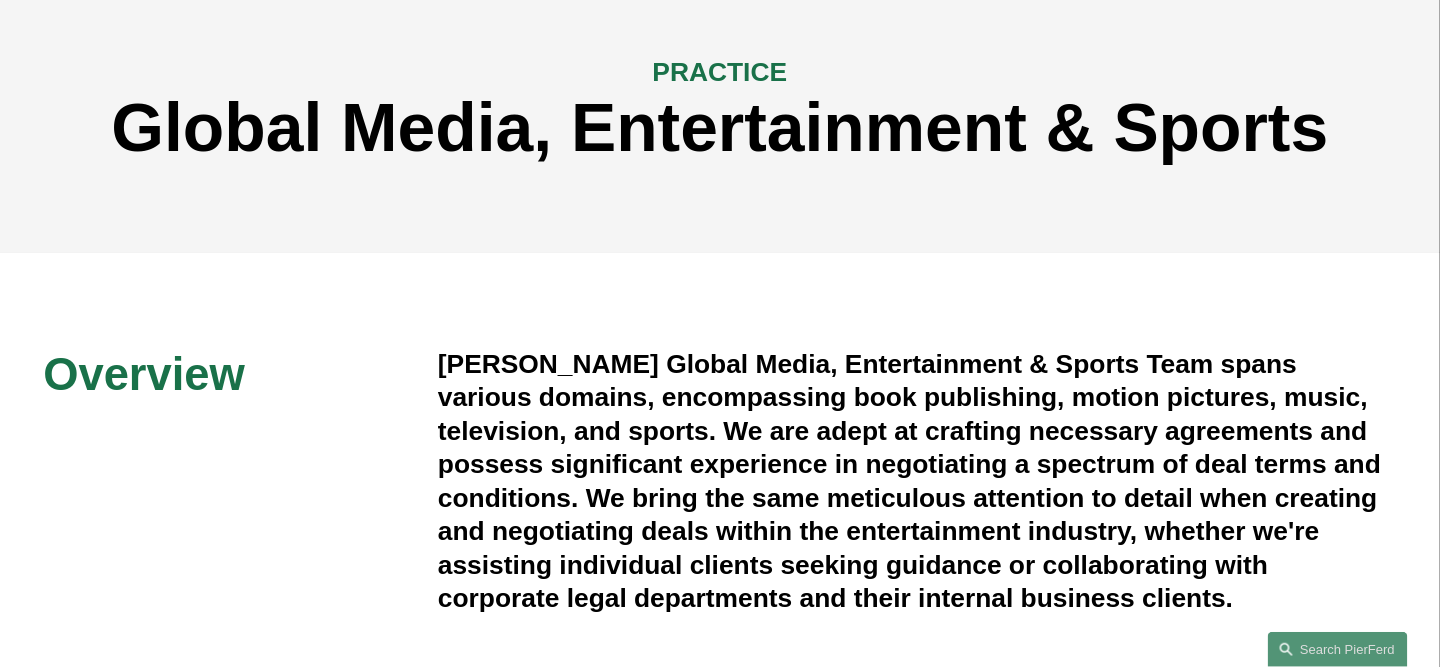 scroll, scrollTop: 0, scrollLeft: 0, axis: both 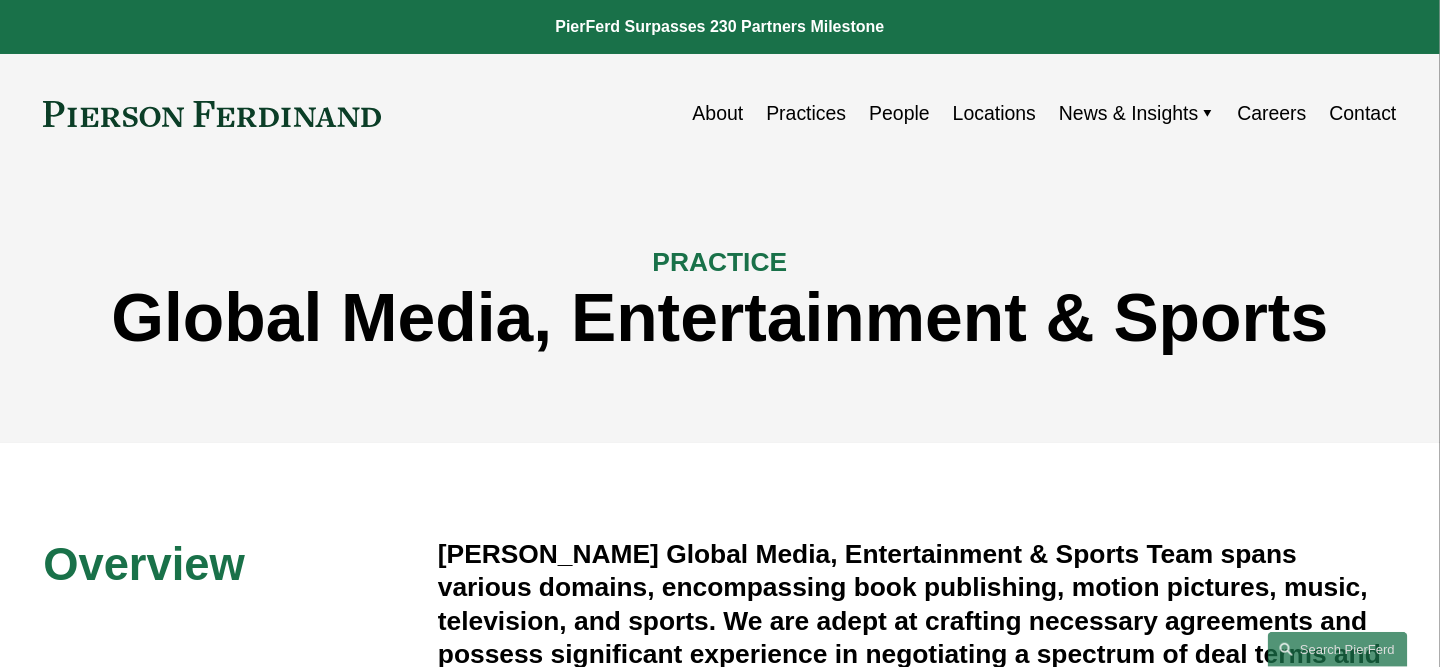 click on "Locations" at bounding box center [994, 113] 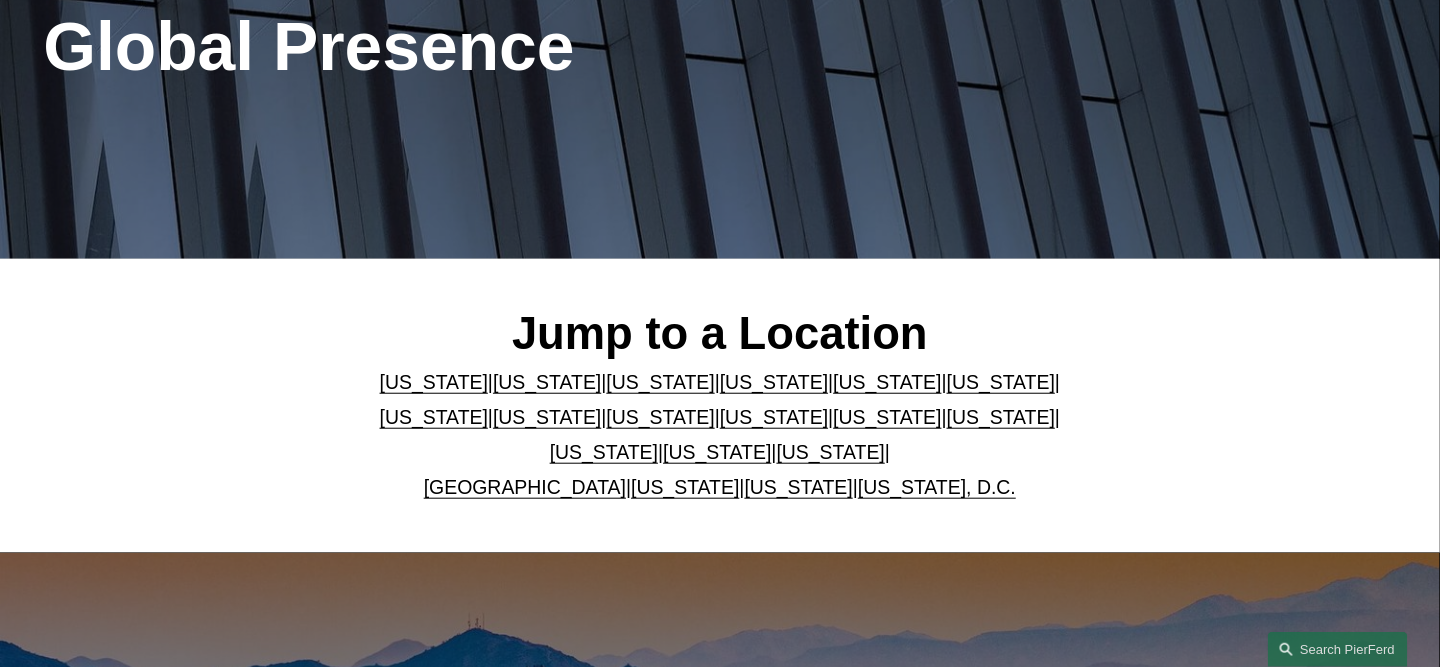scroll, scrollTop: 400, scrollLeft: 0, axis: vertical 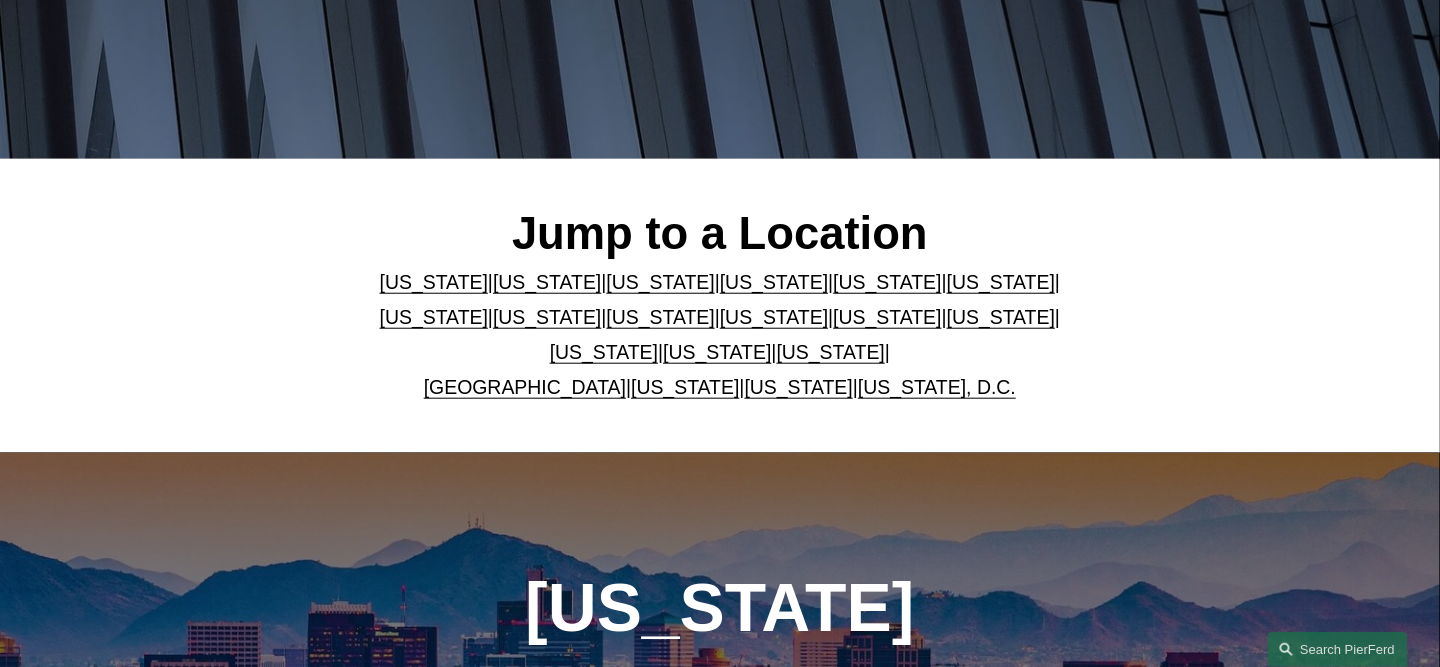 click on "[US_STATE]" at bounding box center (547, 282) 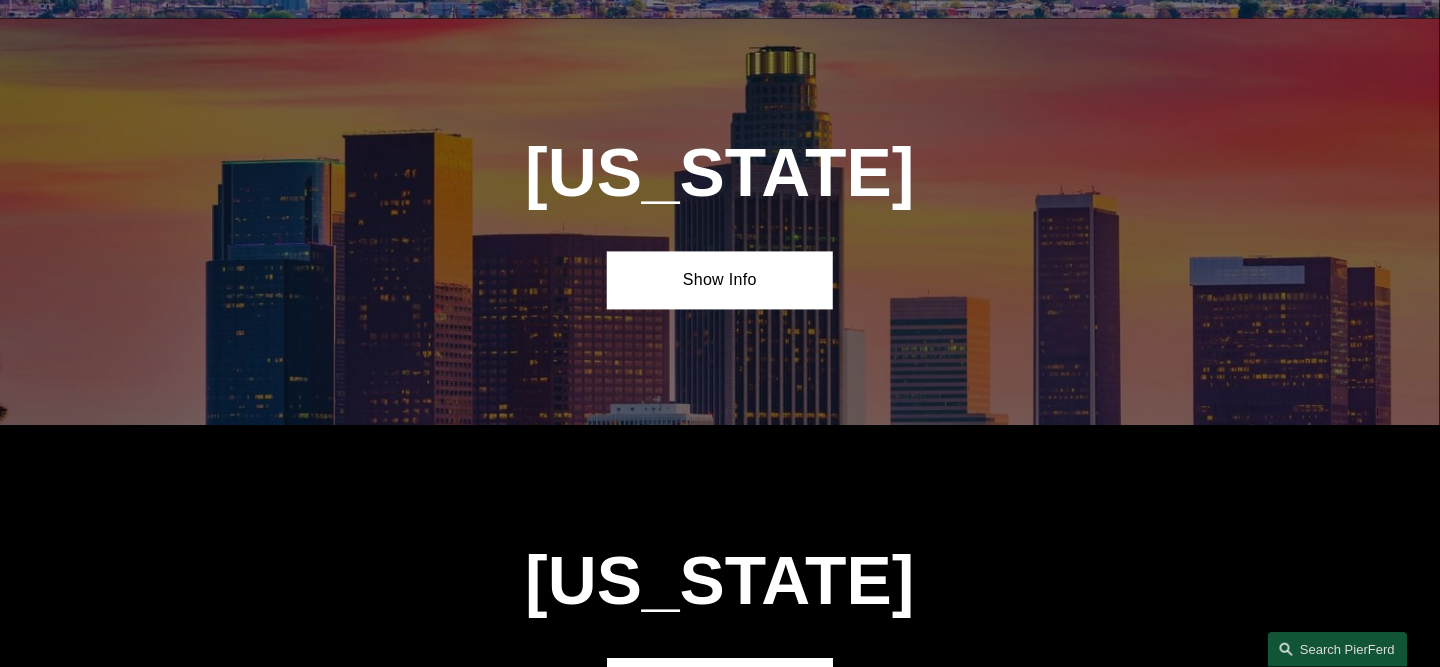 scroll, scrollTop: 1270, scrollLeft: 0, axis: vertical 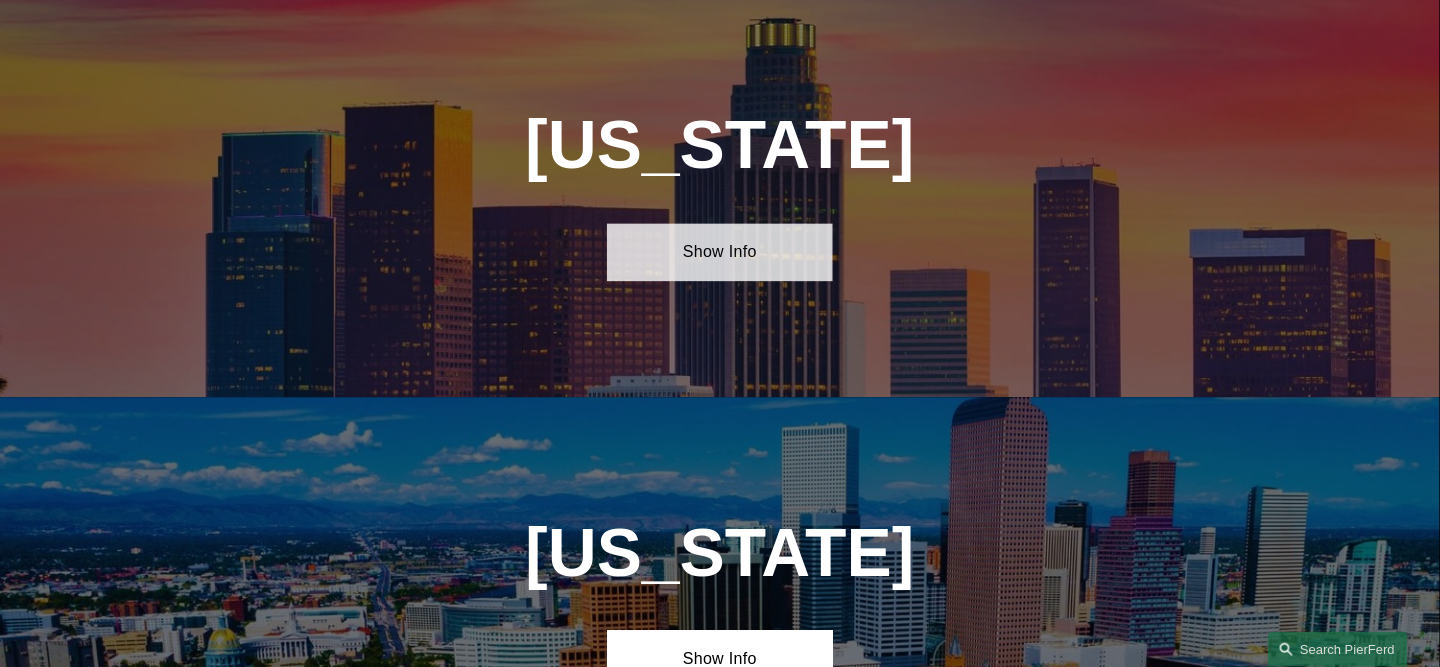 click on "Show Info" at bounding box center [720, 252] 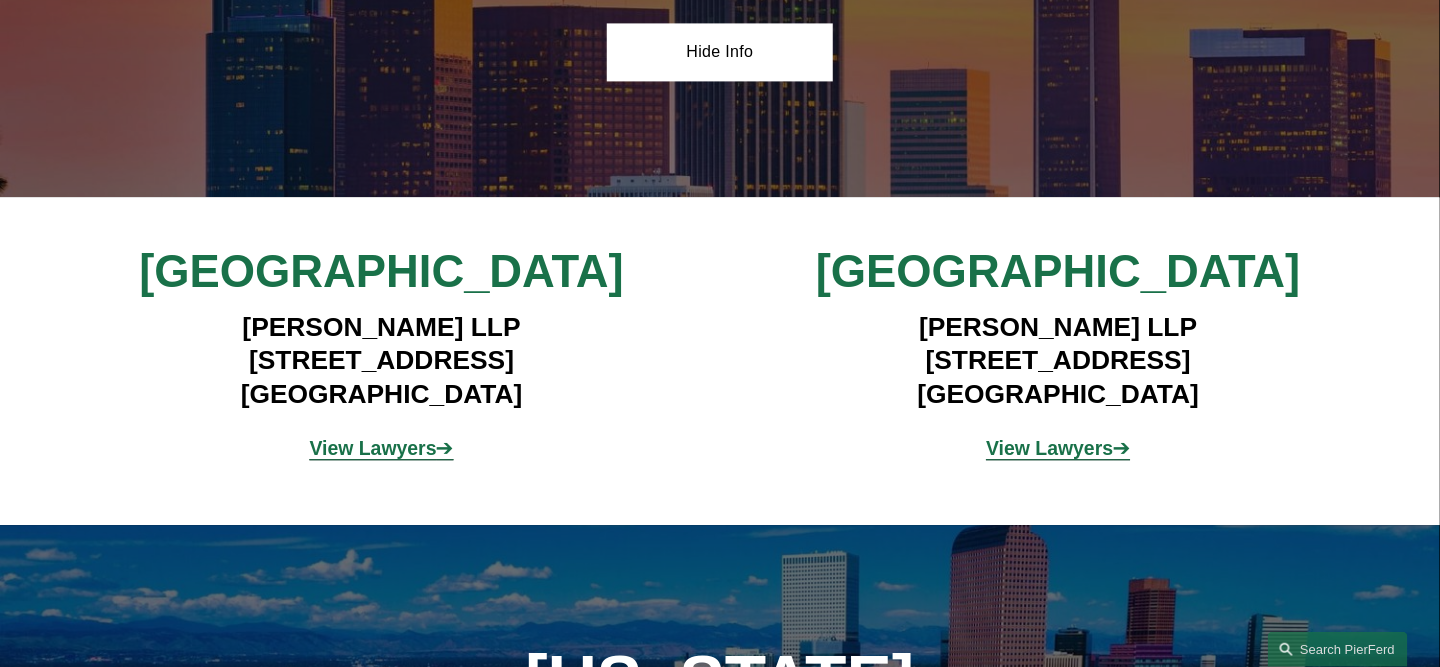 scroll, scrollTop: 1570, scrollLeft: 0, axis: vertical 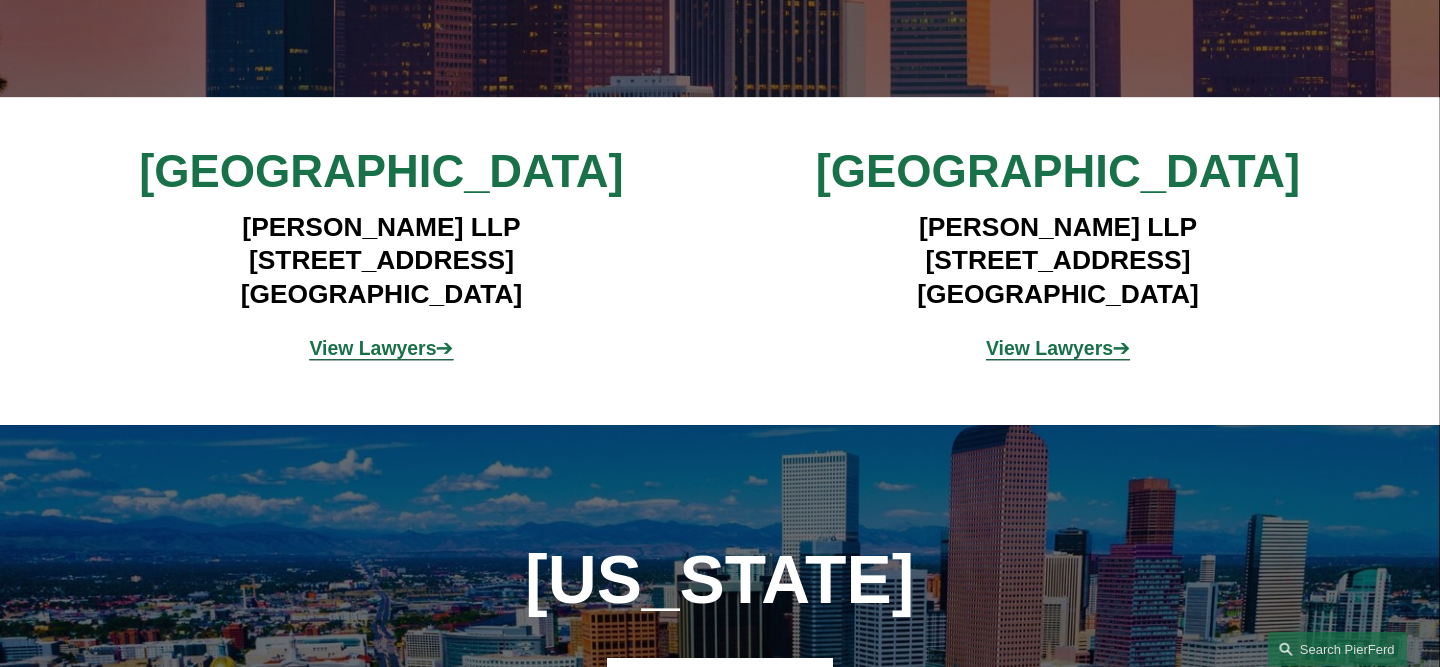 click on "View Lawyers" at bounding box center (373, 348) 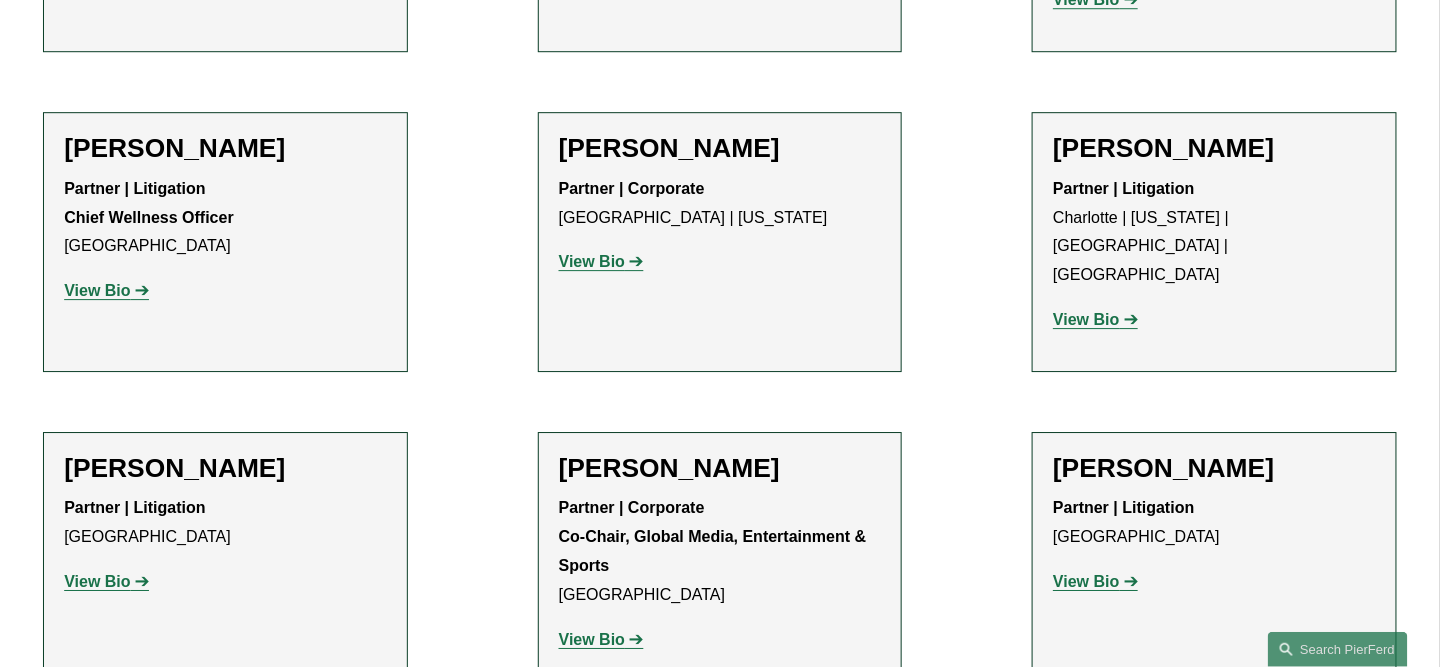 scroll, scrollTop: 2000, scrollLeft: 0, axis: vertical 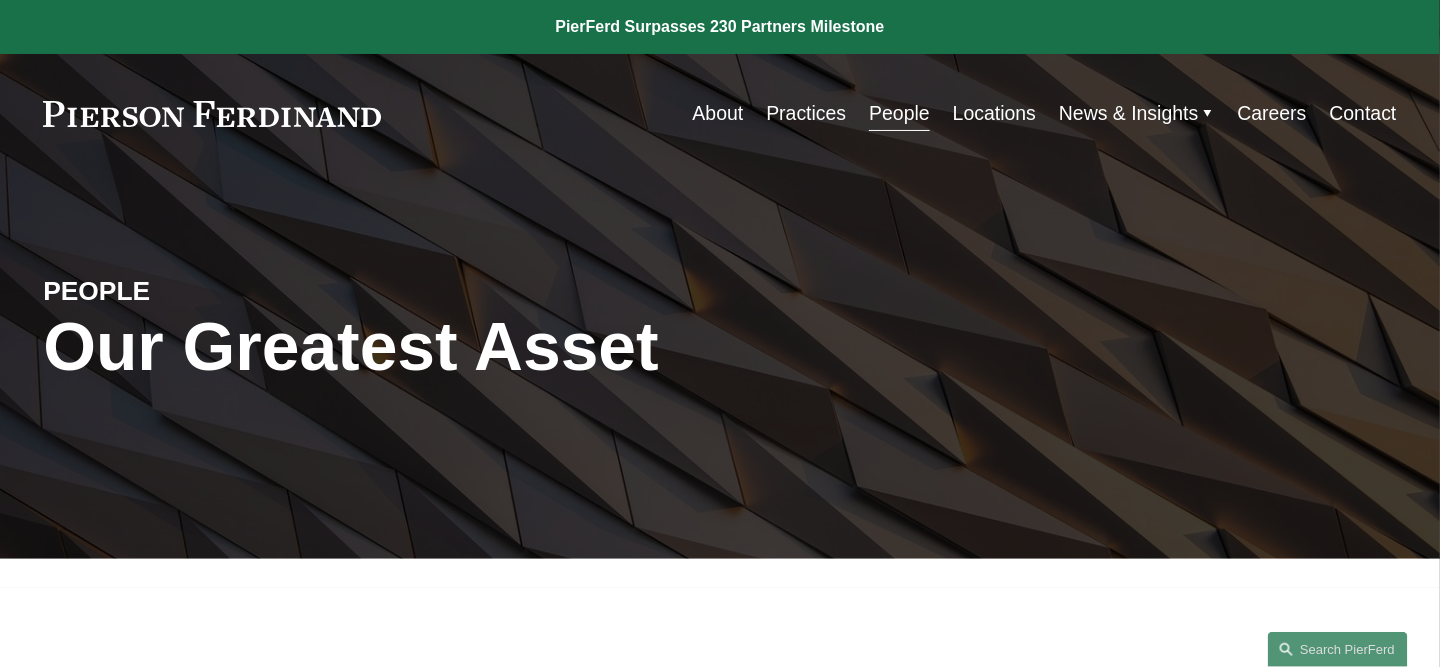 click on "About" at bounding box center (718, 113) 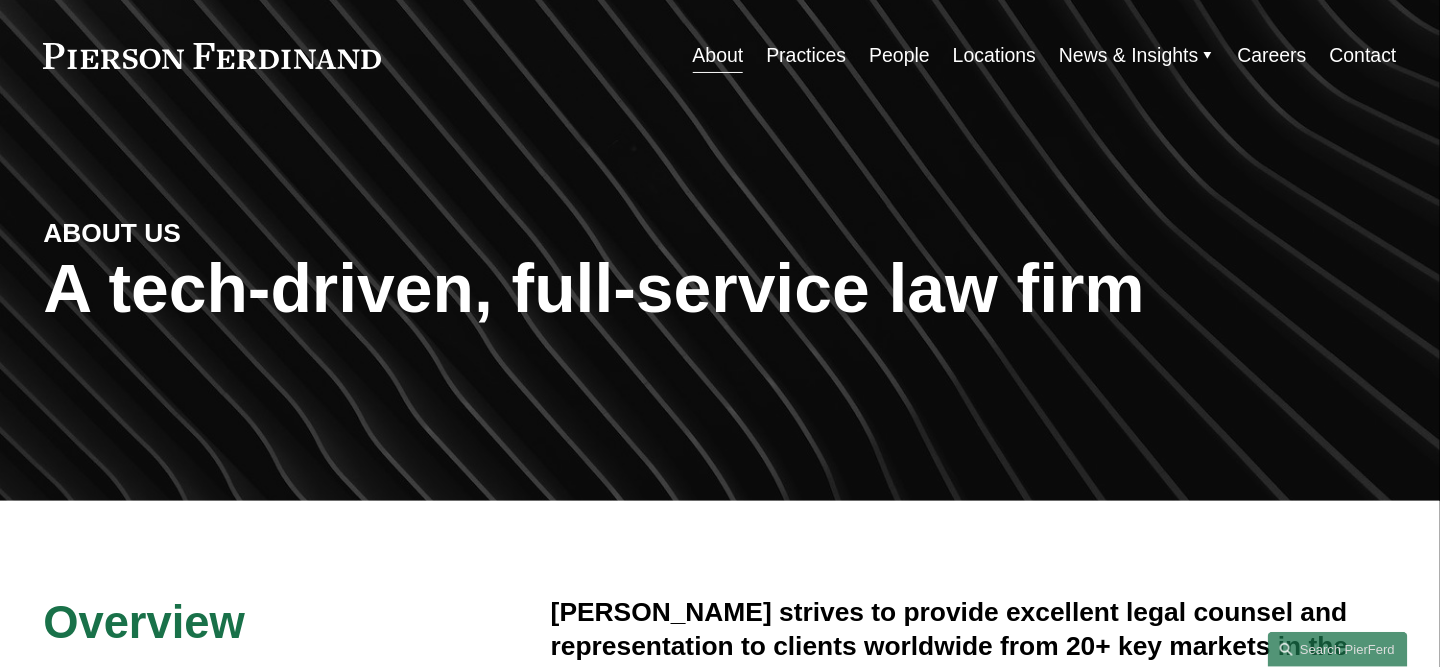 scroll, scrollTop: 0, scrollLeft: 0, axis: both 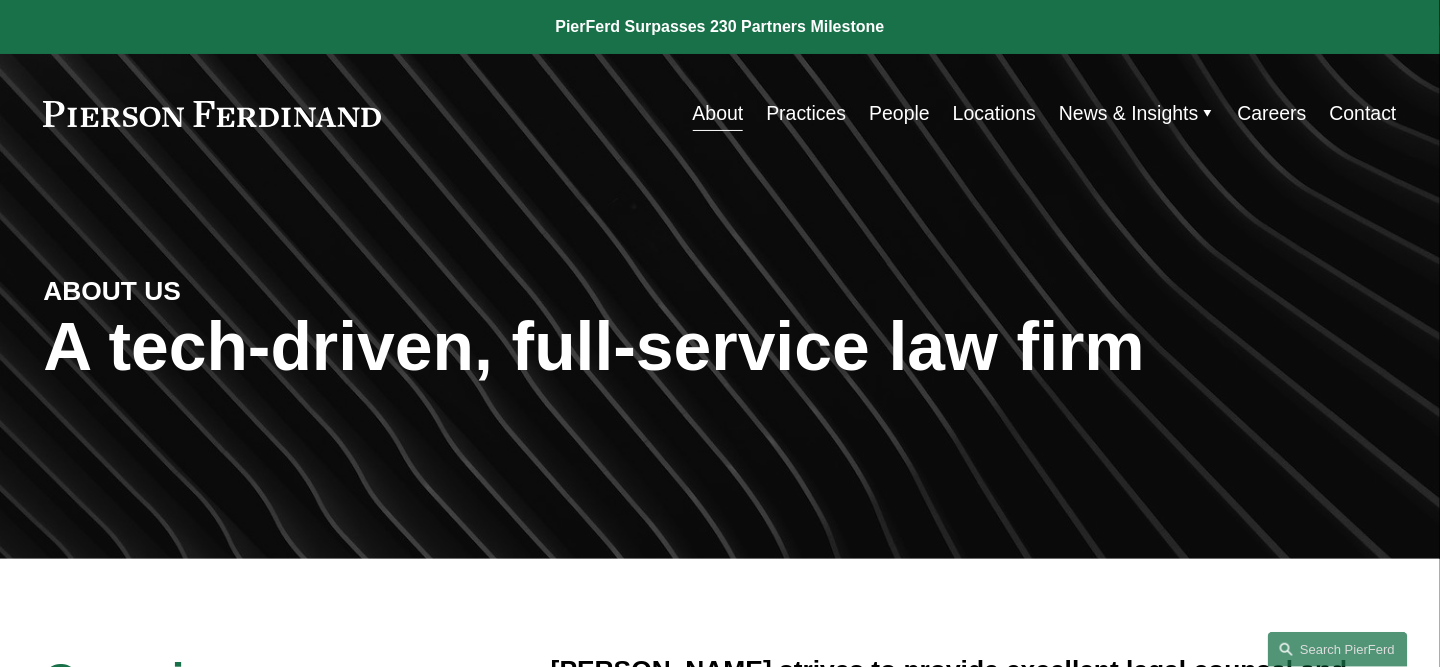 click on "People" at bounding box center (899, 113) 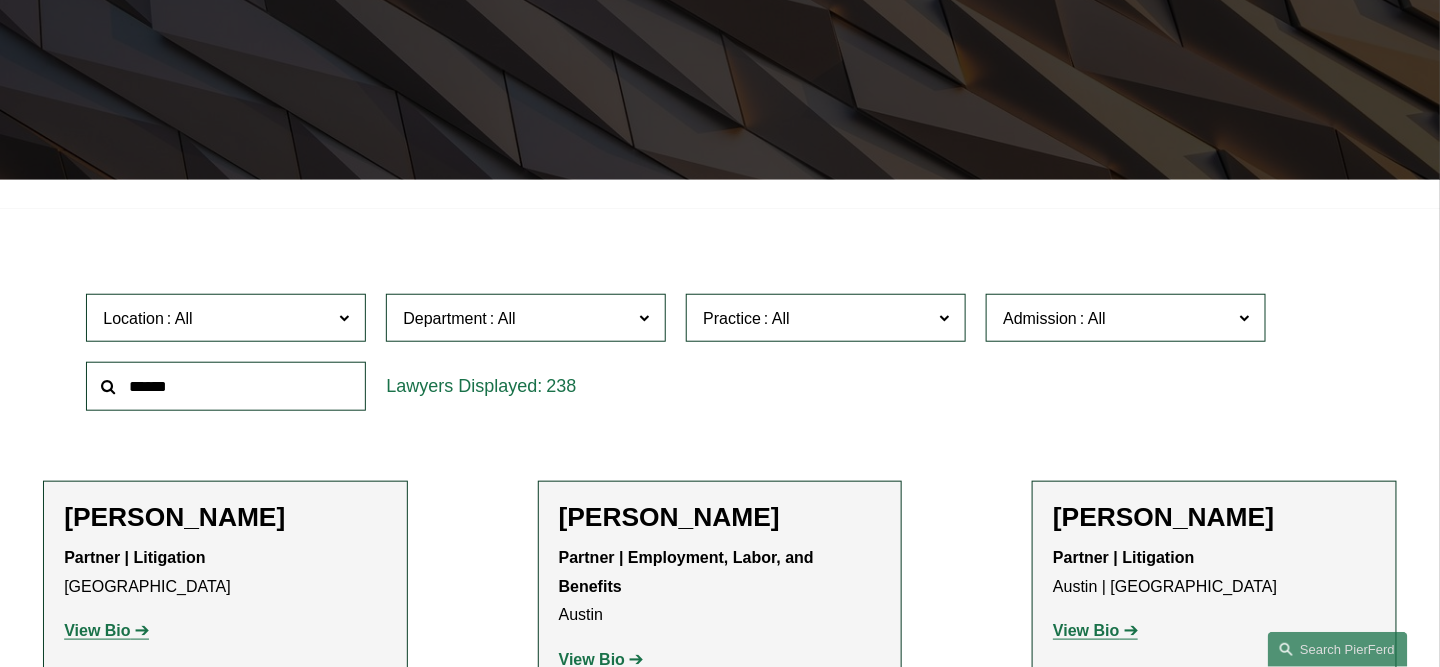 scroll, scrollTop: 500, scrollLeft: 0, axis: vertical 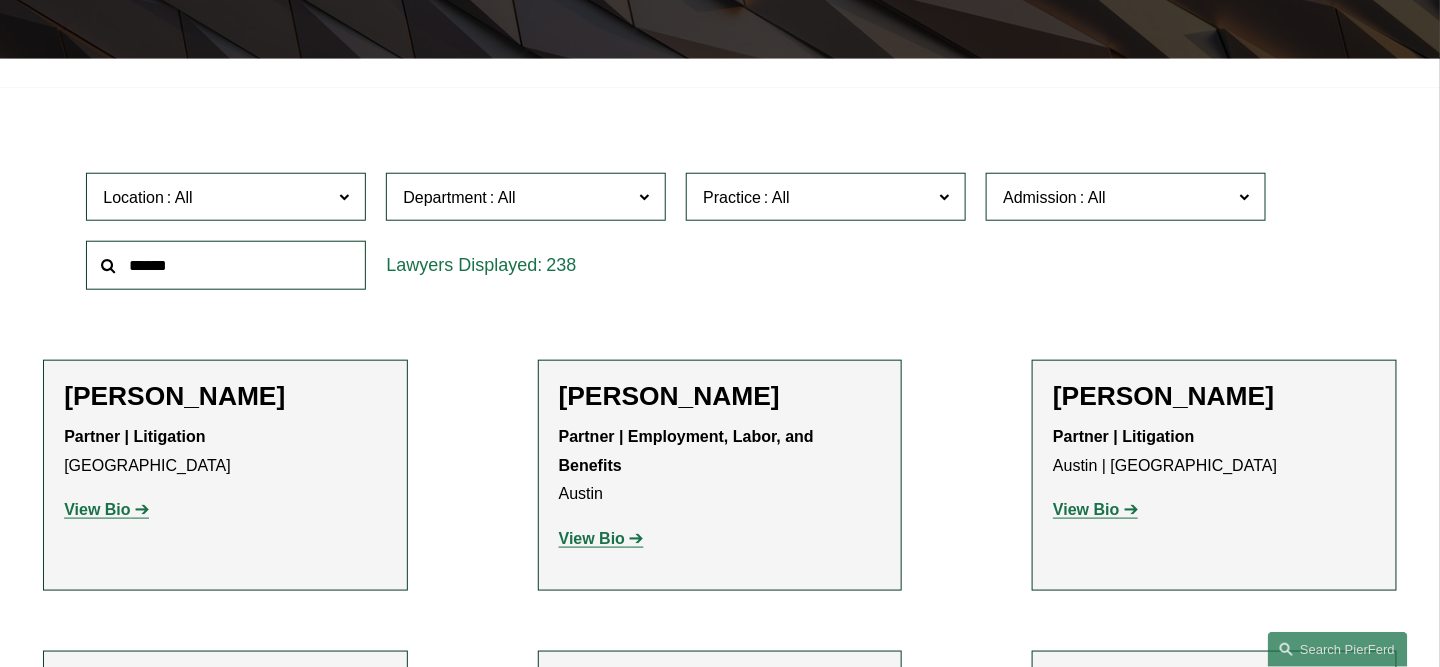 click on "Practice" 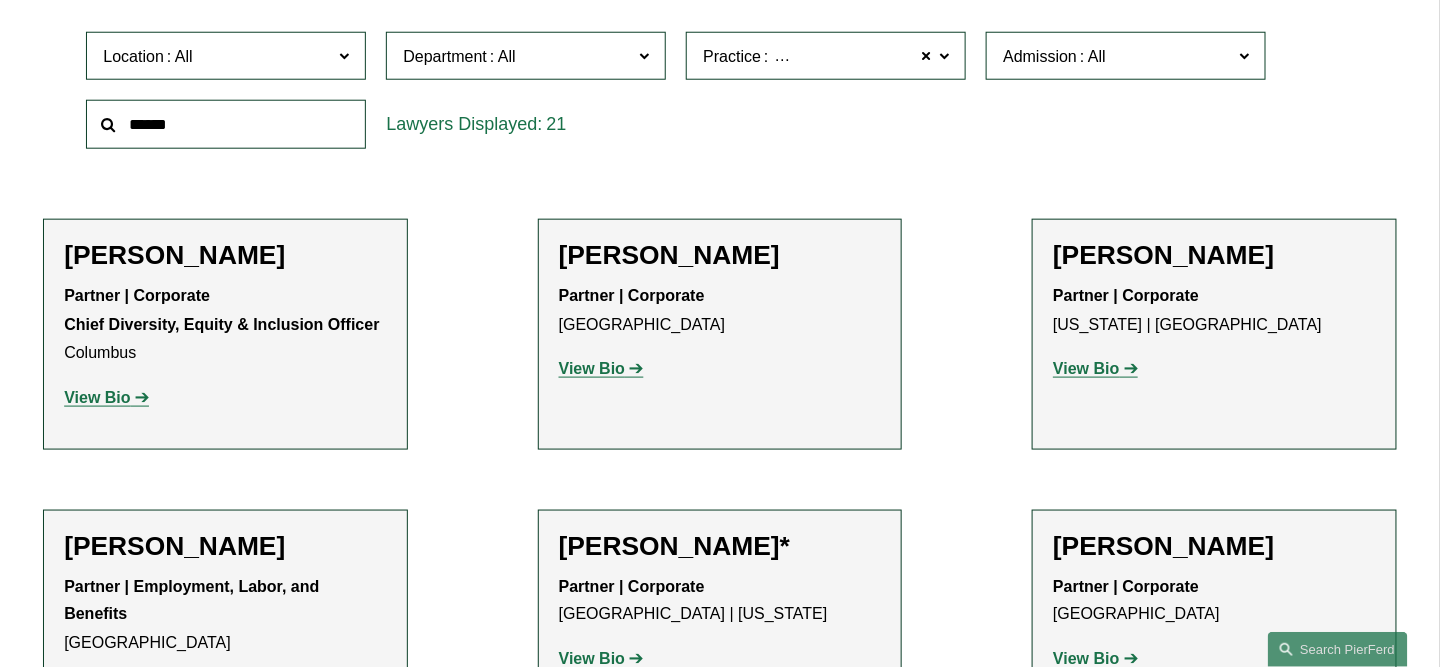 scroll, scrollTop: 457, scrollLeft: 0, axis: vertical 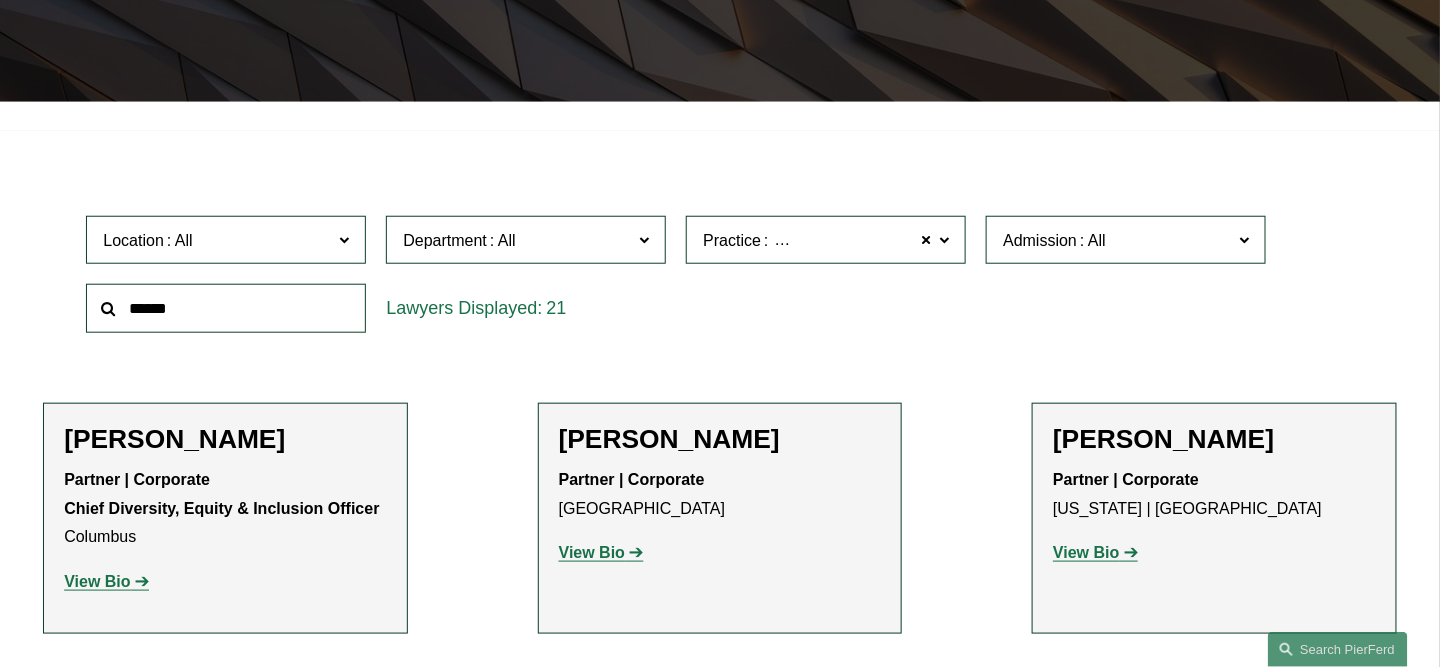 click 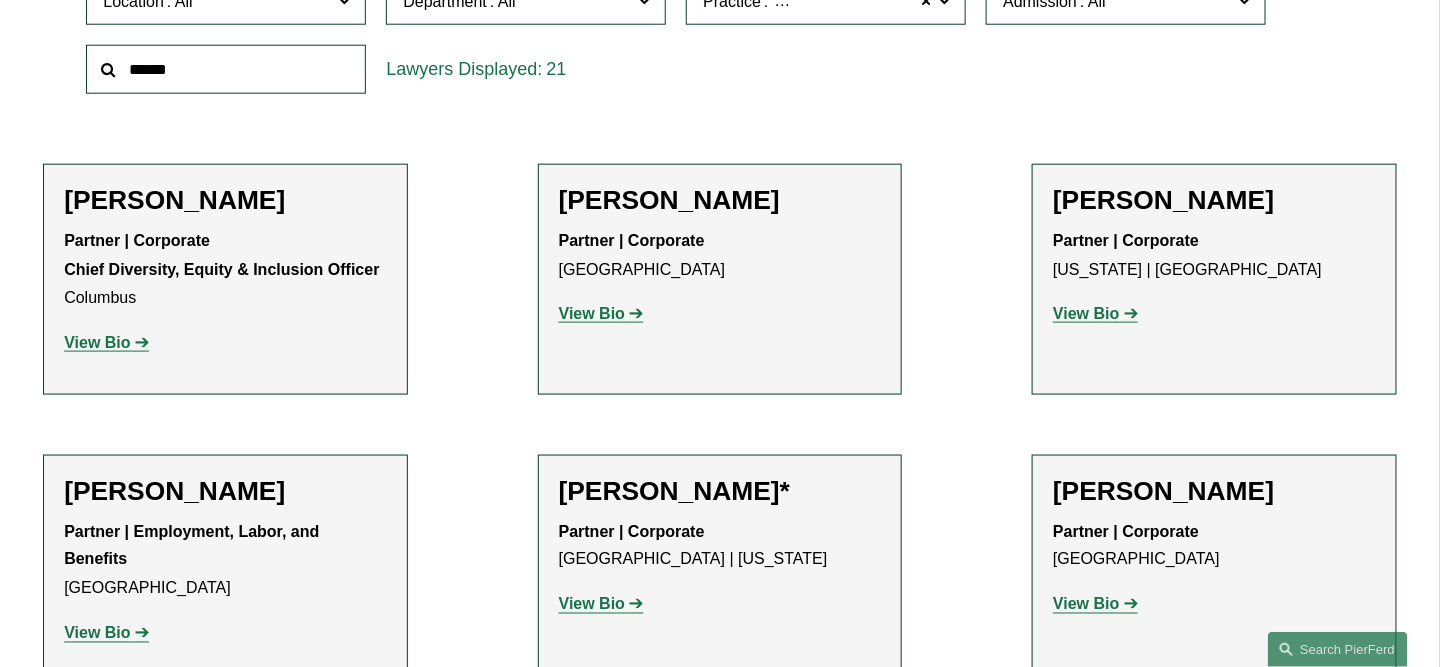 scroll, scrollTop: 657, scrollLeft: 0, axis: vertical 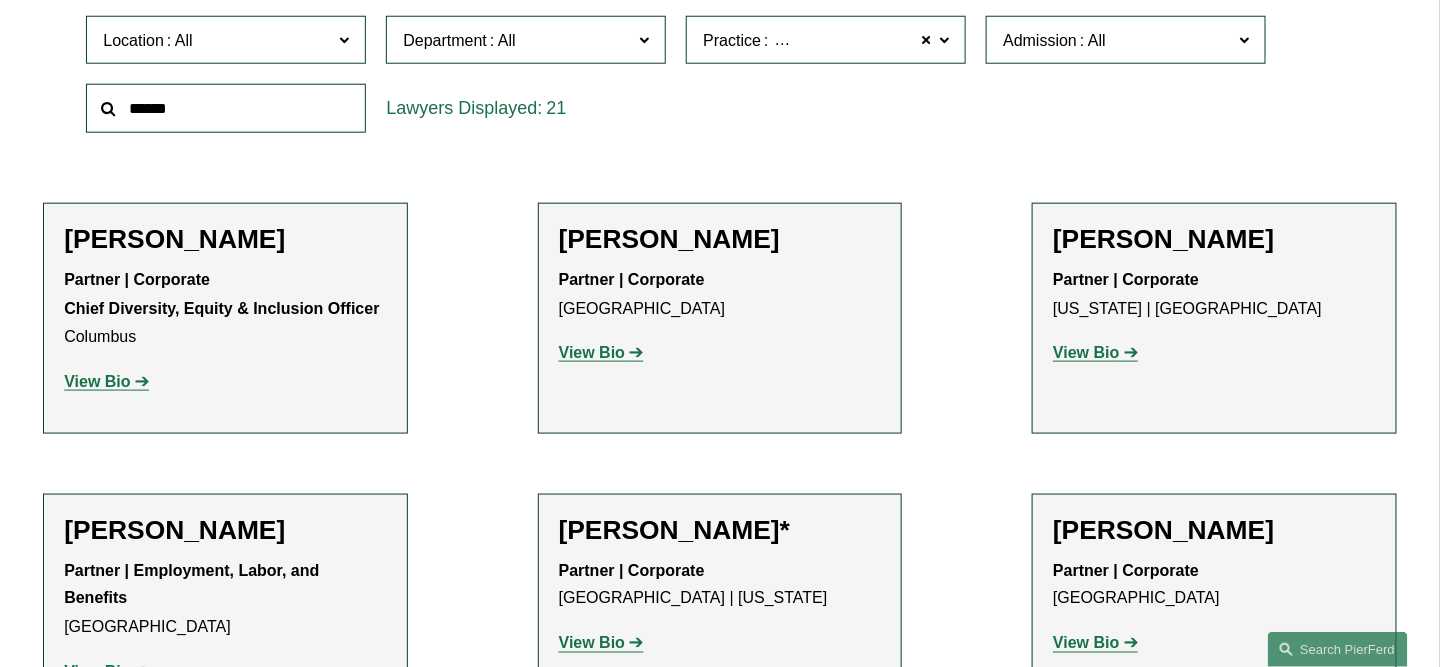 click on "Intellectual Property" 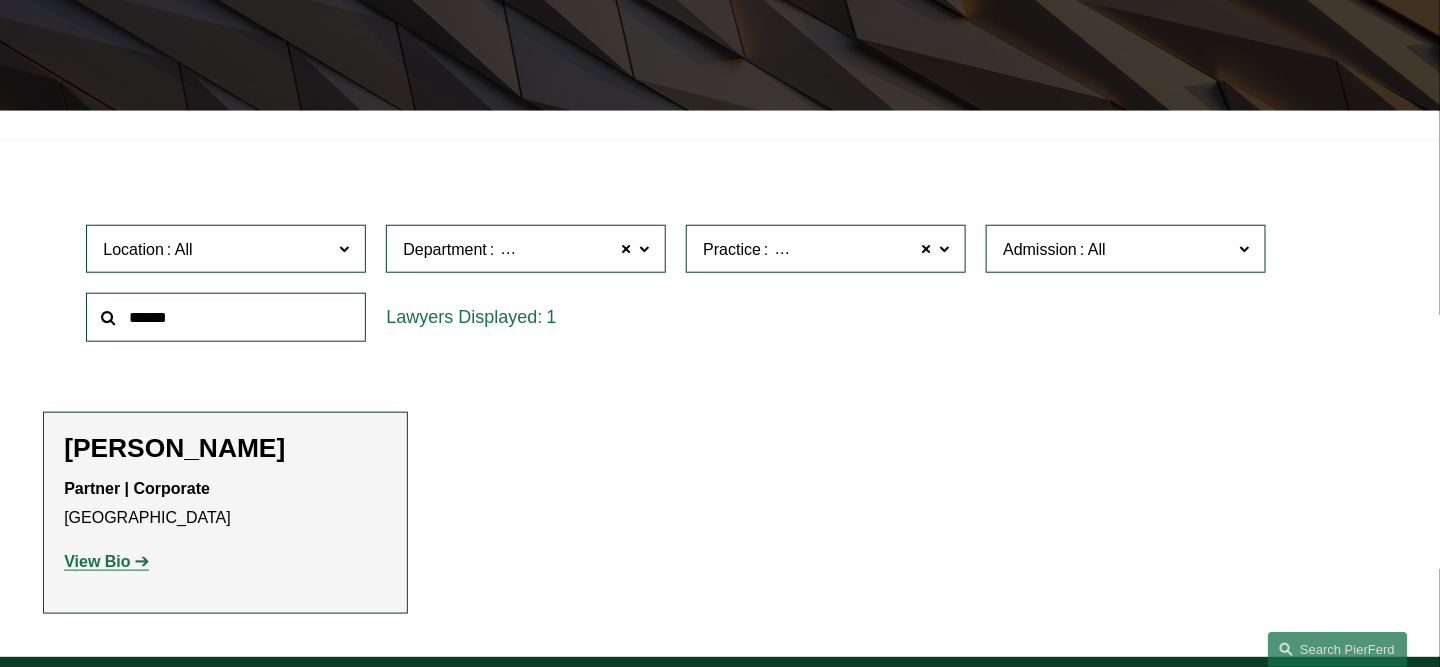 scroll, scrollTop: 557, scrollLeft: 0, axis: vertical 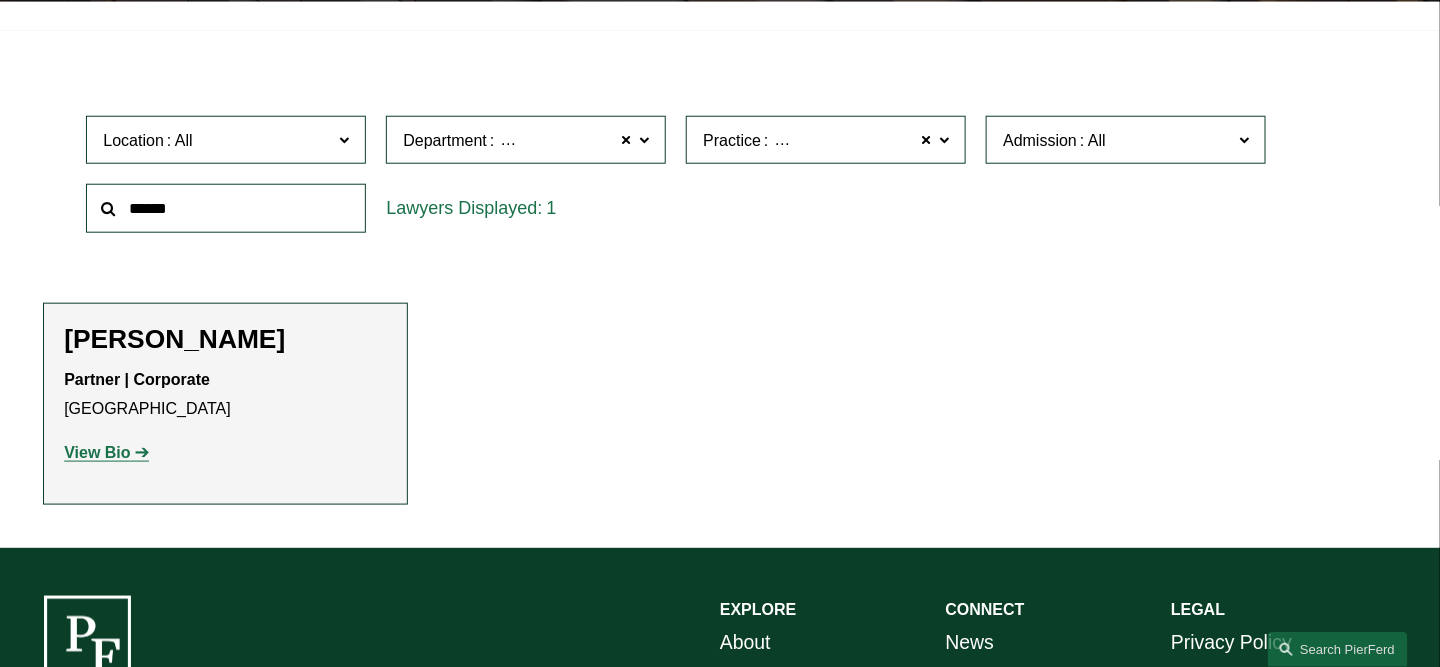 click 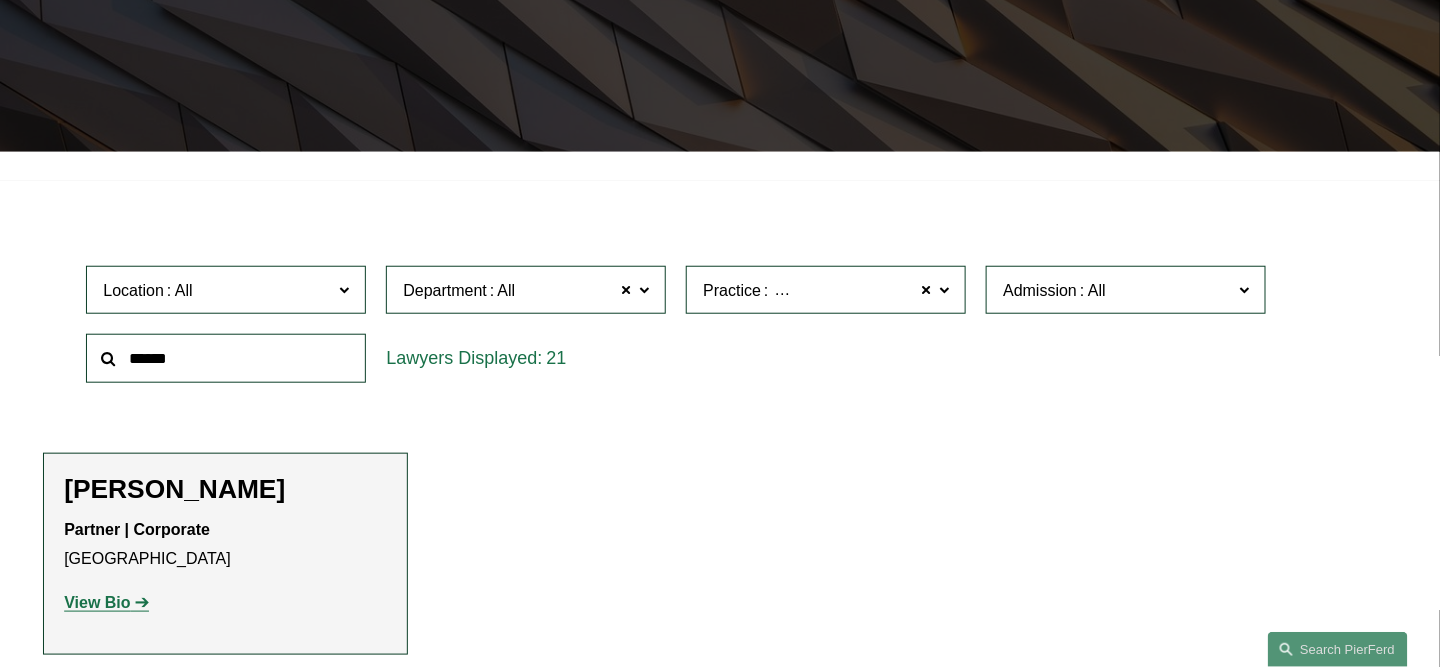 scroll, scrollTop: 357, scrollLeft: 0, axis: vertical 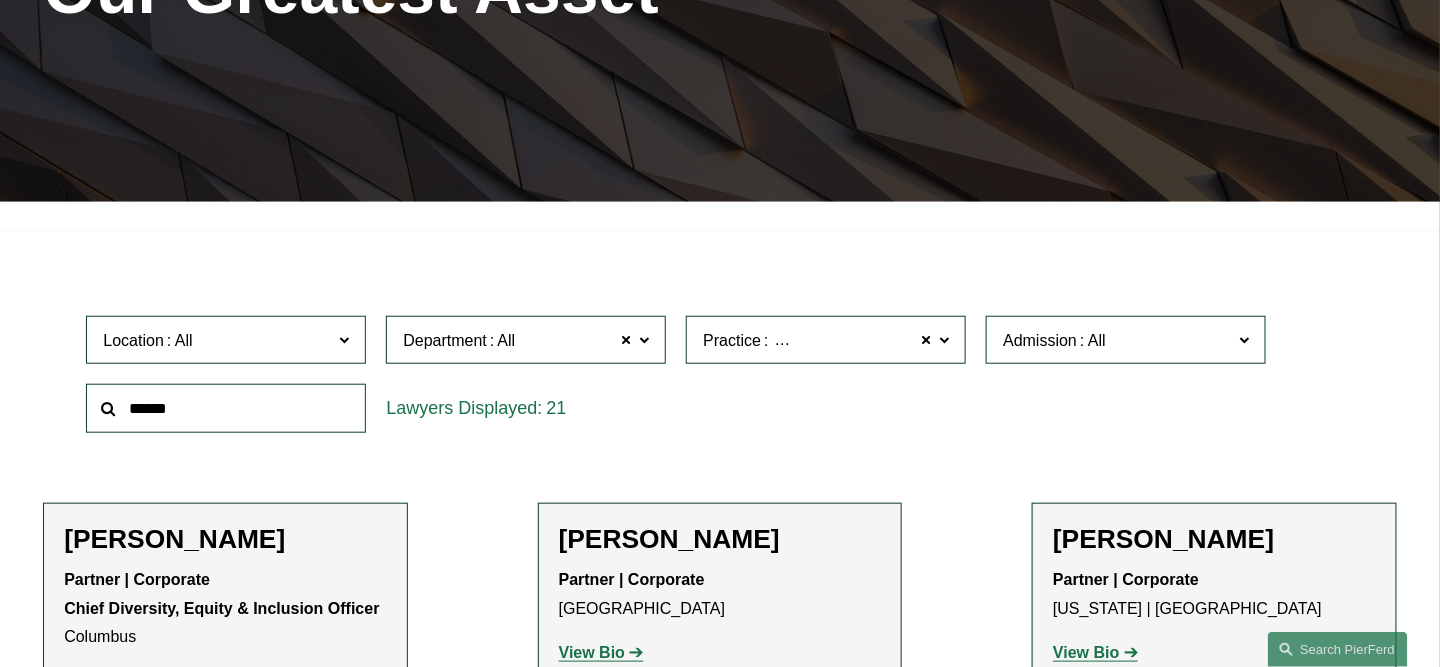 click 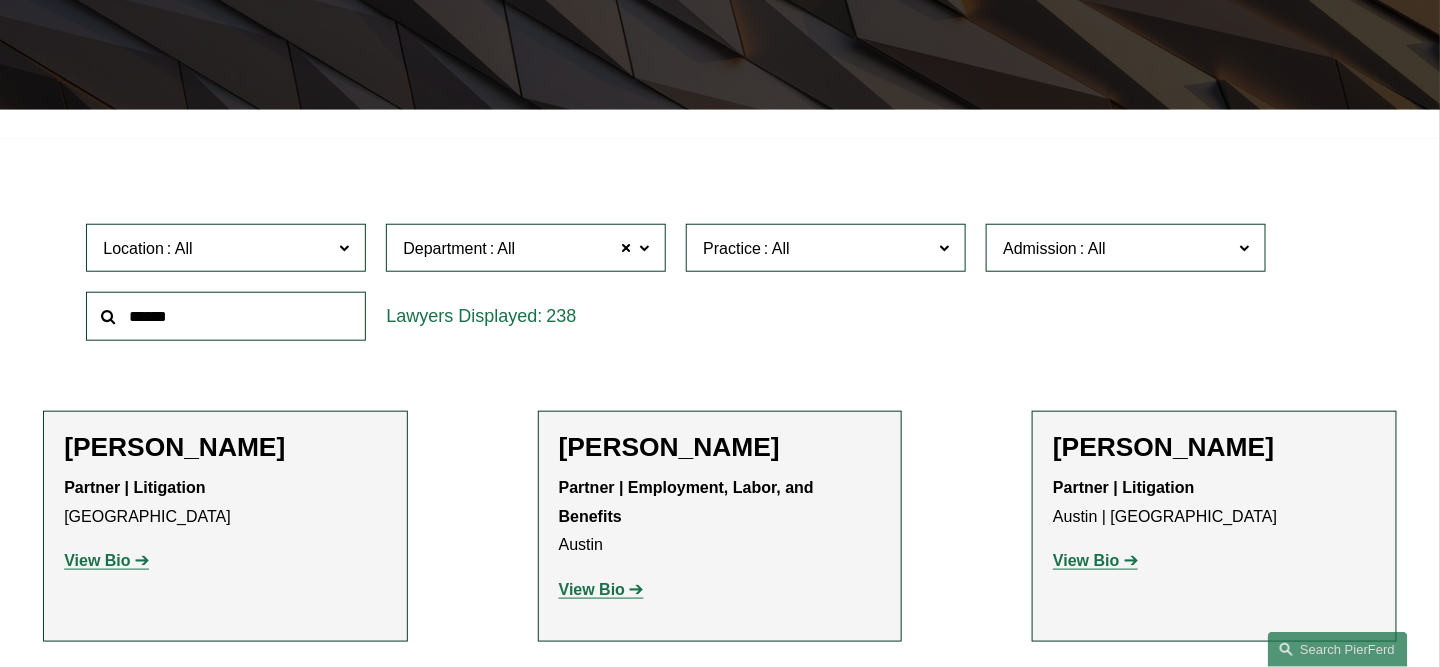 scroll, scrollTop: 557, scrollLeft: 0, axis: vertical 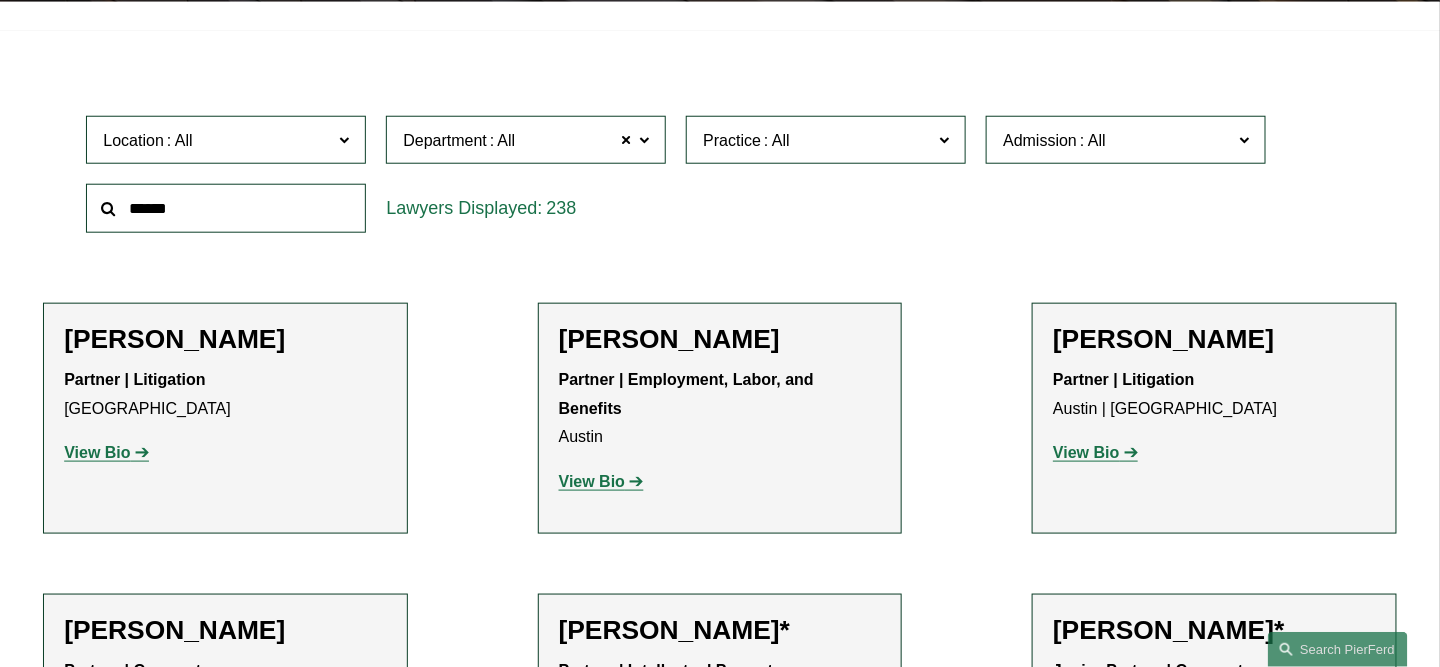 click 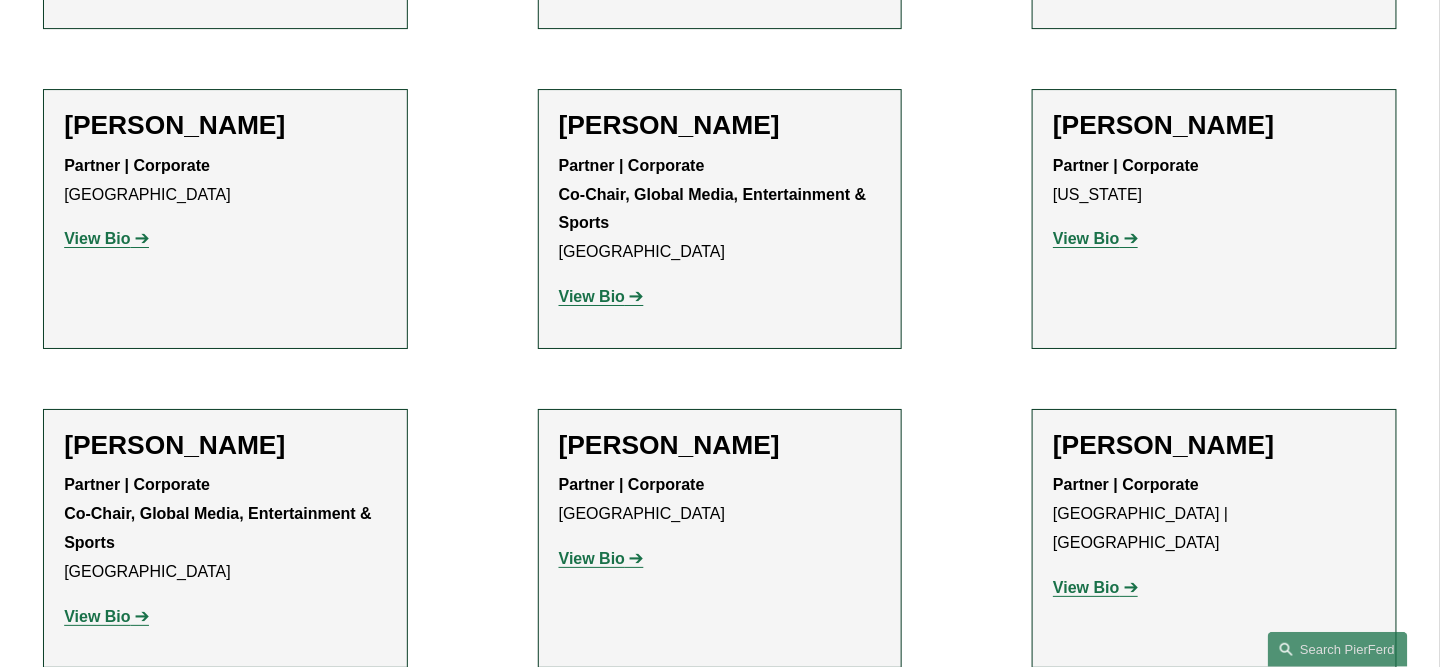 scroll, scrollTop: 2357, scrollLeft: 0, axis: vertical 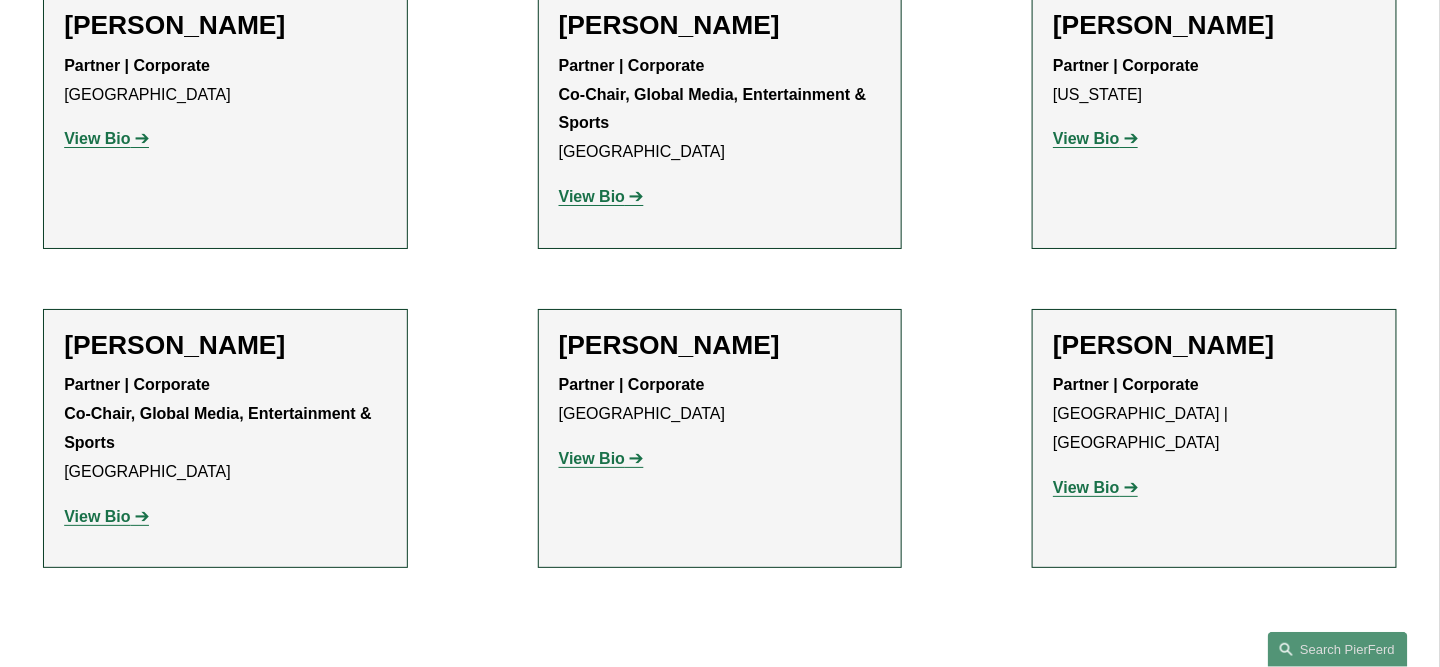 click on "View Bio" 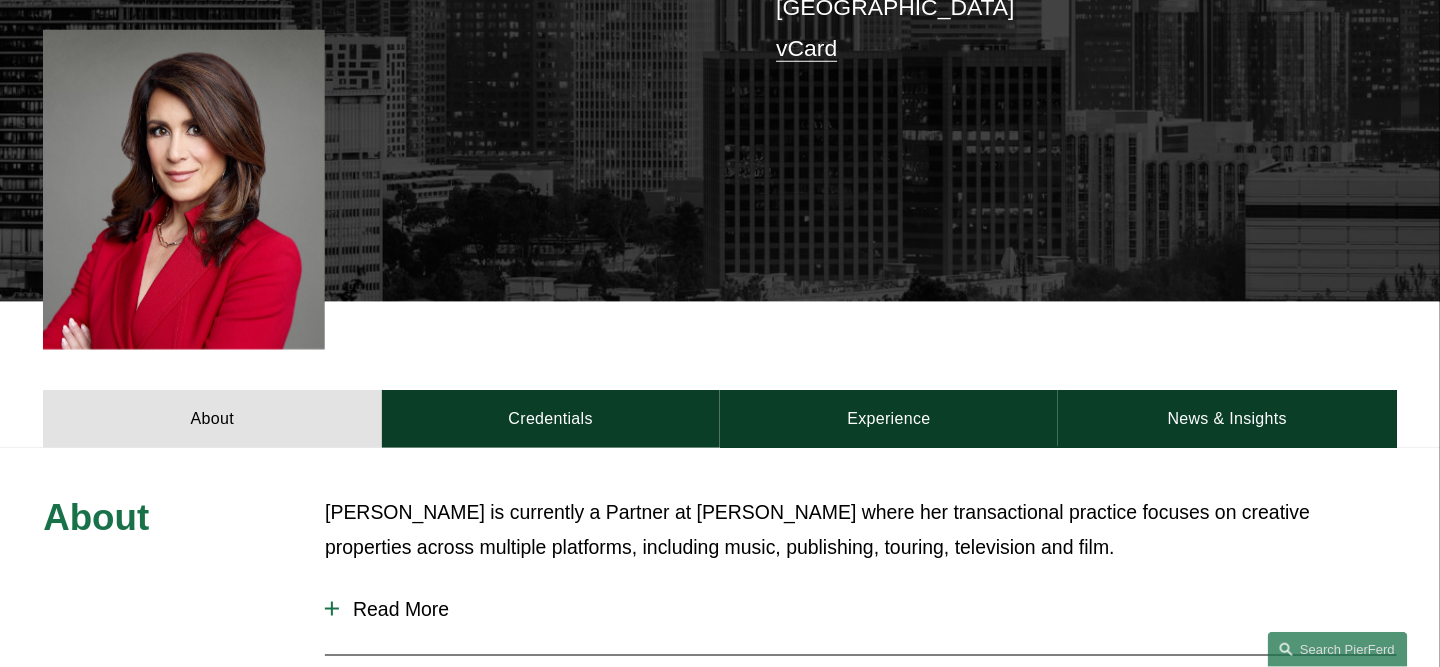 scroll, scrollTop: 600, scrollLeft: 0, axis: vertical 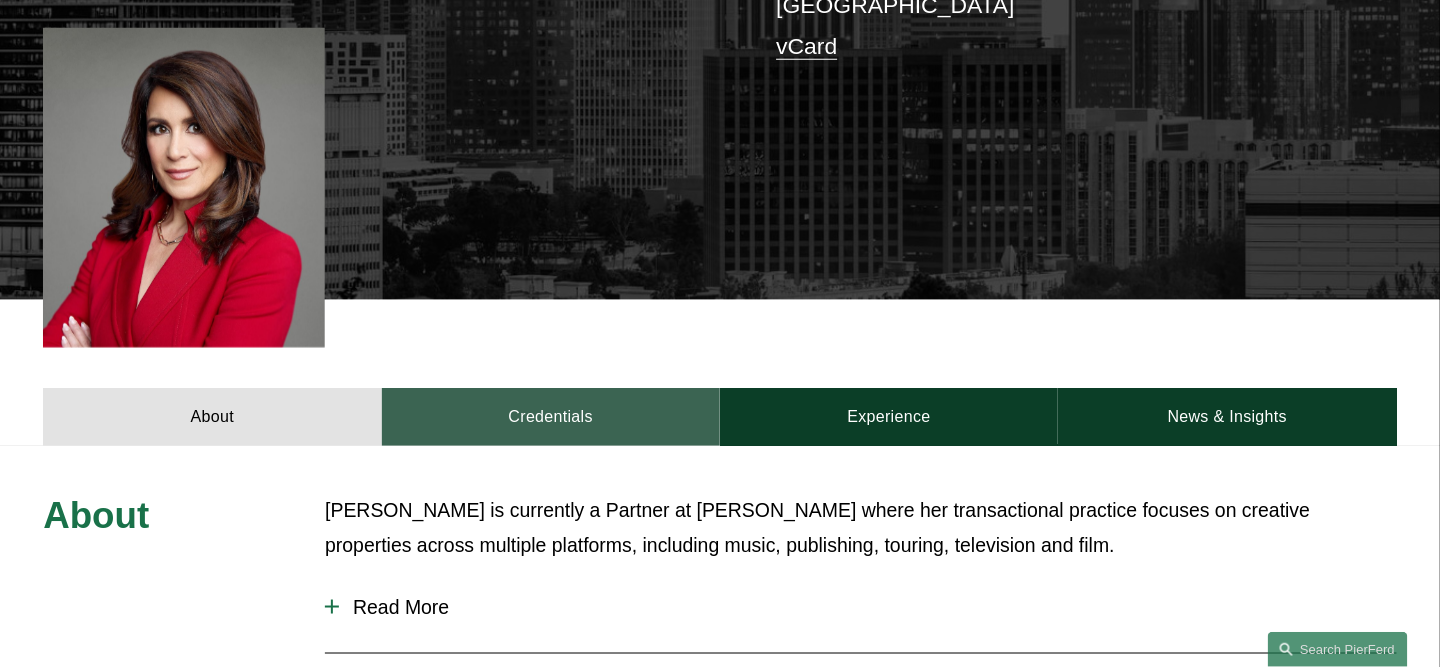 click on "Credentials" at bounding box center [551, 417] 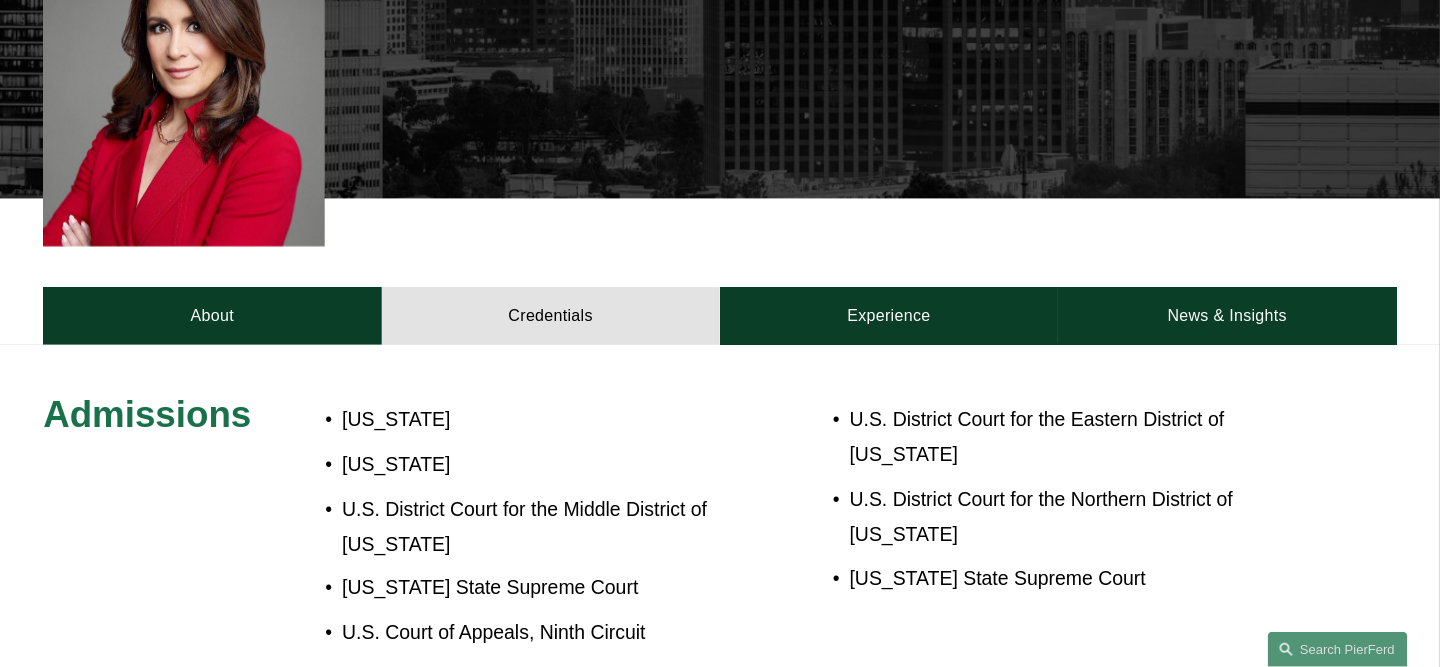 scroll, scrollTop: 800, scrollLeft: 0, axis: vertical 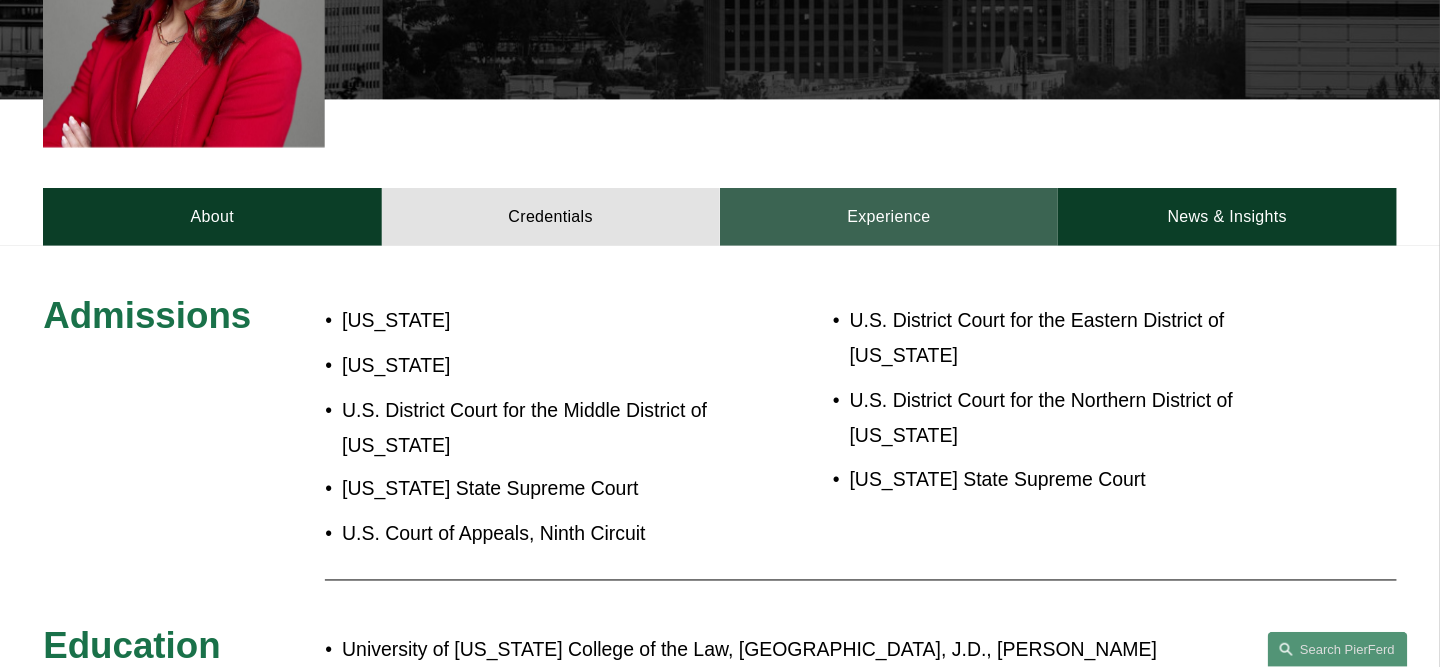 click on "Experience" at bounding box center (889, 217) 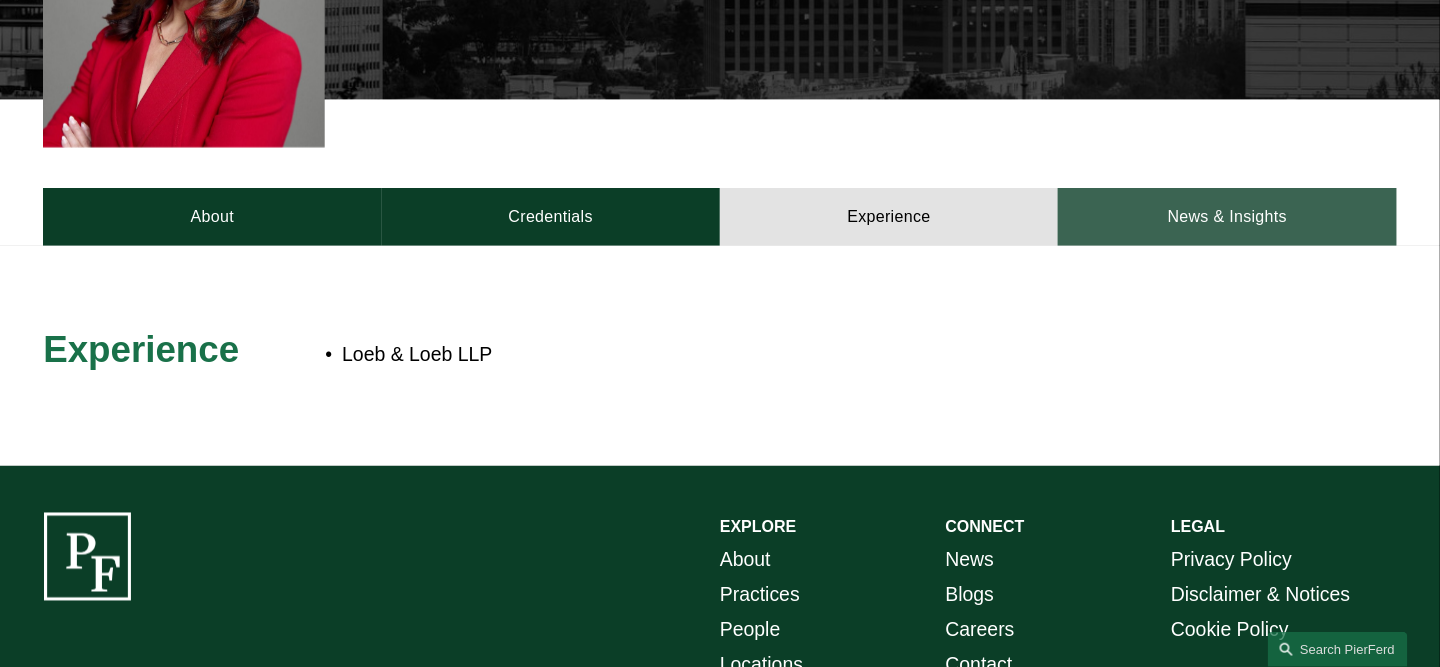 click on "News & Insights" at bounding box center [1227, 217] 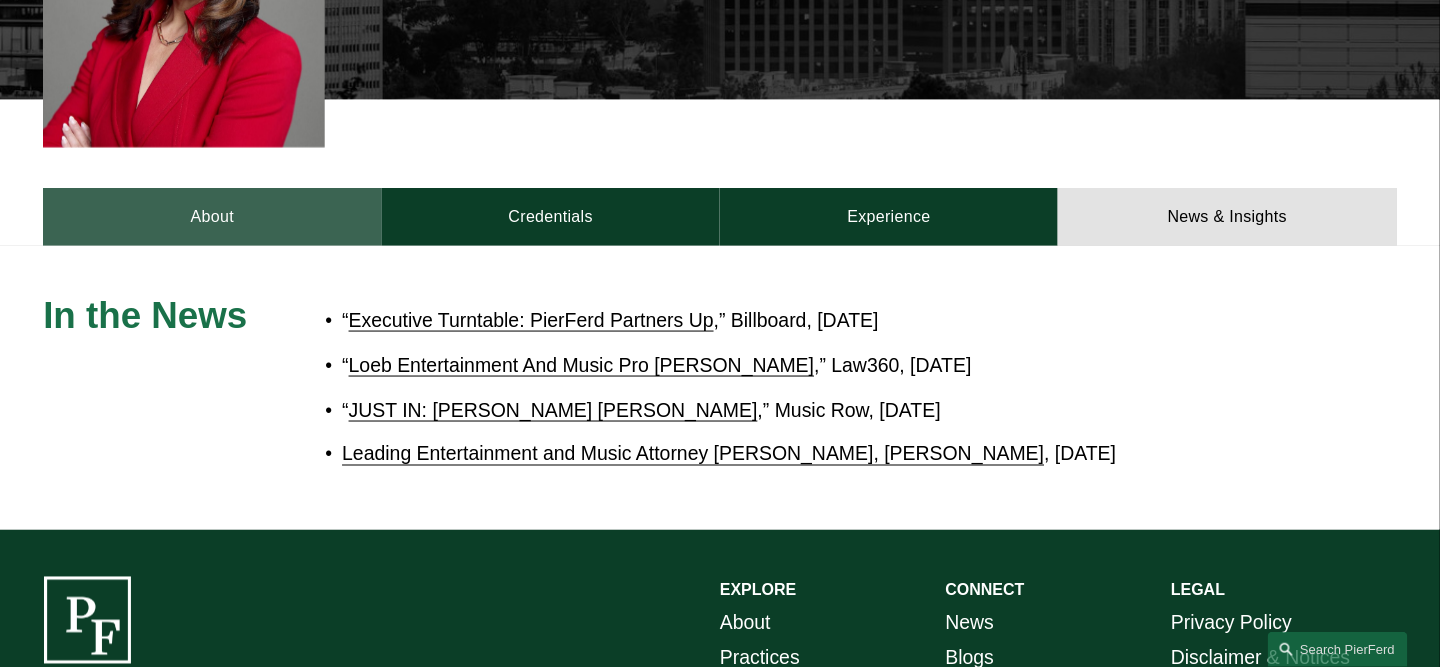 click on "About" at bounding box center (212, 217) 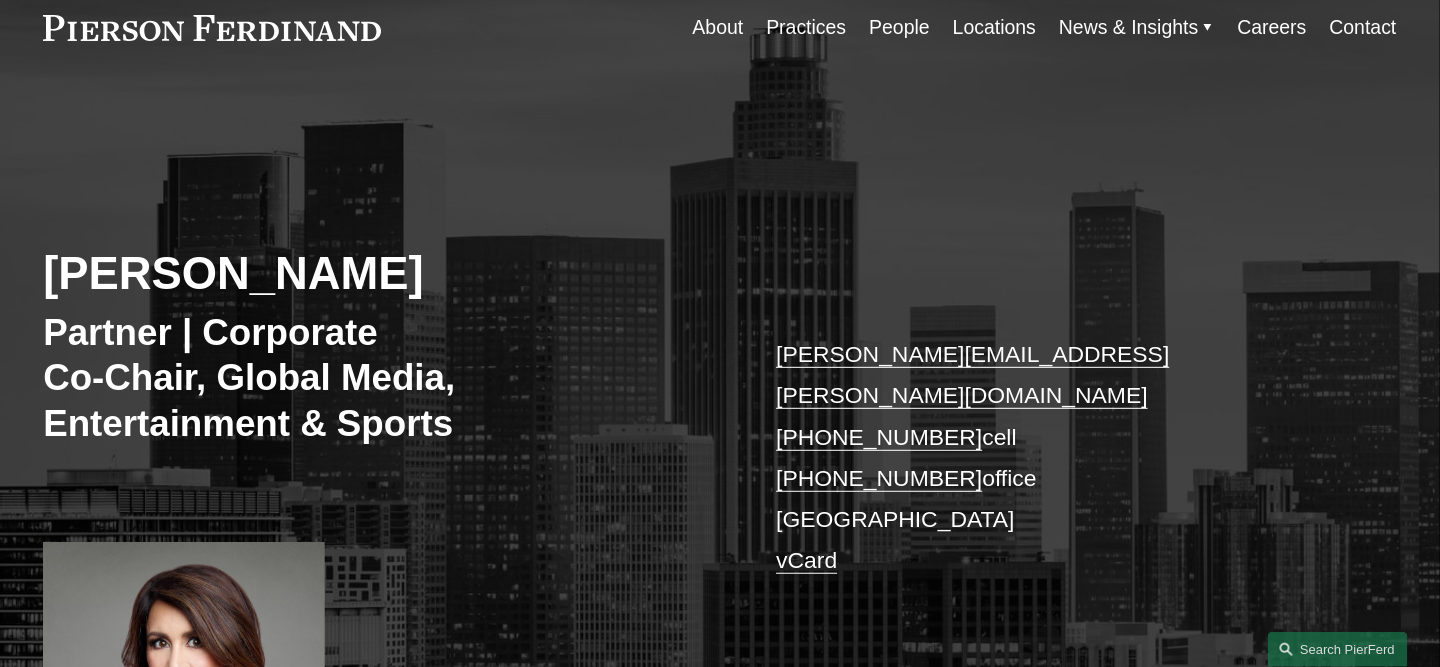 scroll, scrollTop: 0, scrollLeft: 0, axis: both 